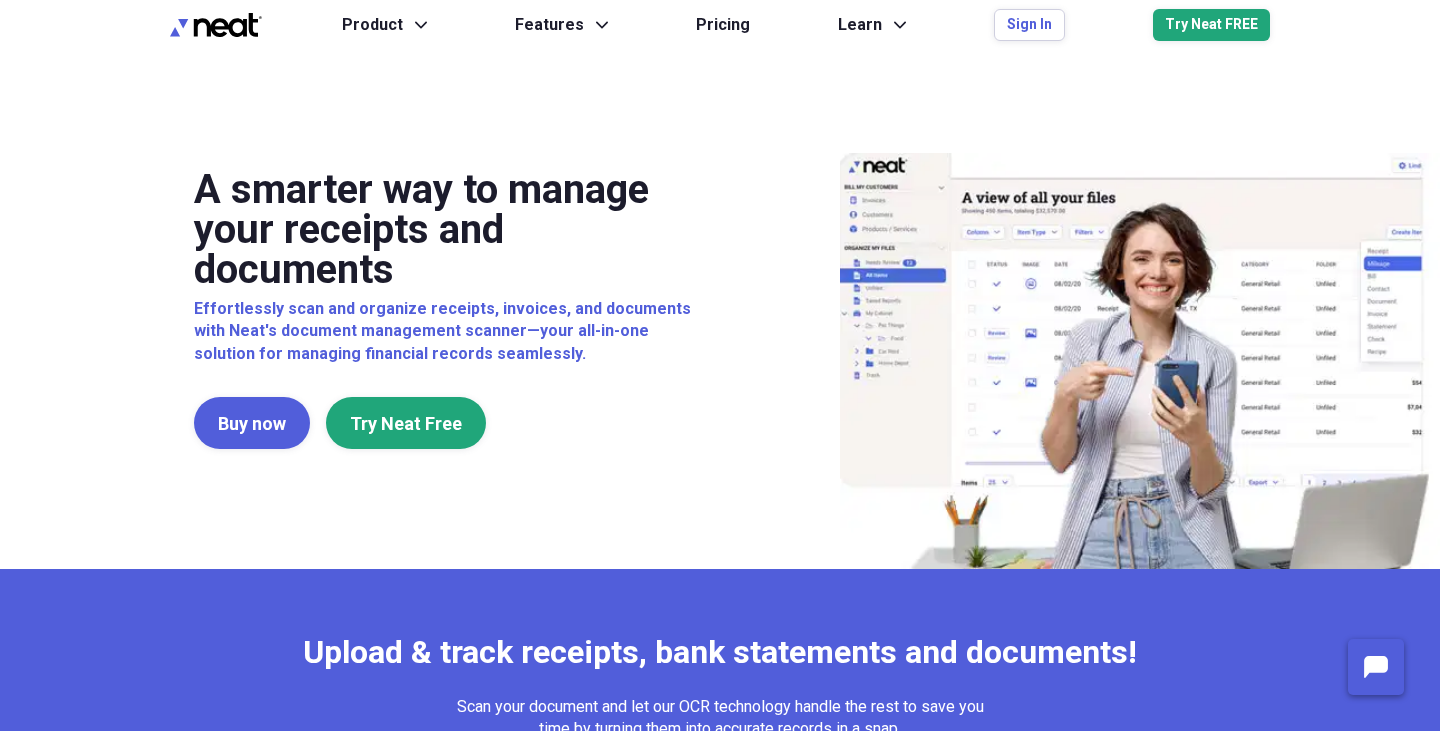 scroll, scrollTop: 0, scrollLeft: 0, axis: both 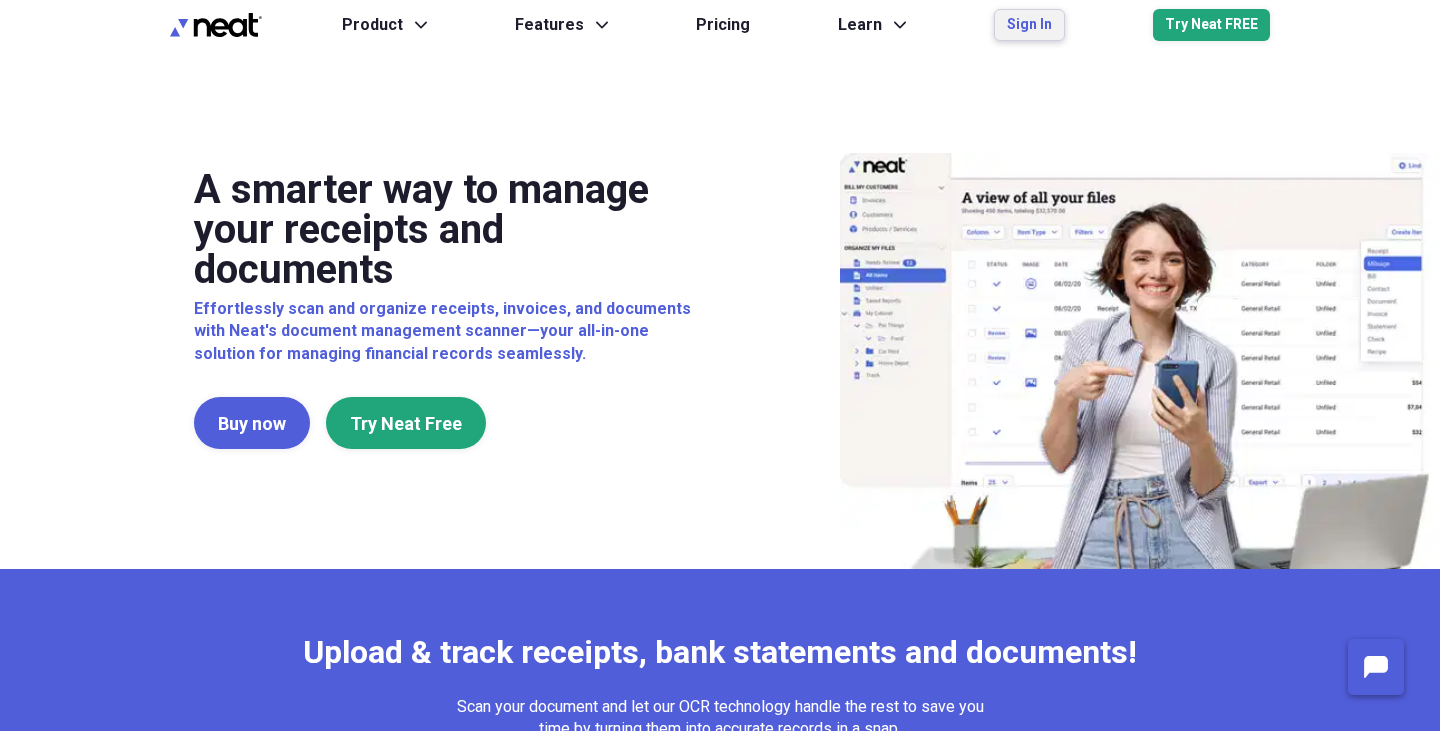 click on "Sign In" at bounding box center [1029, 25] 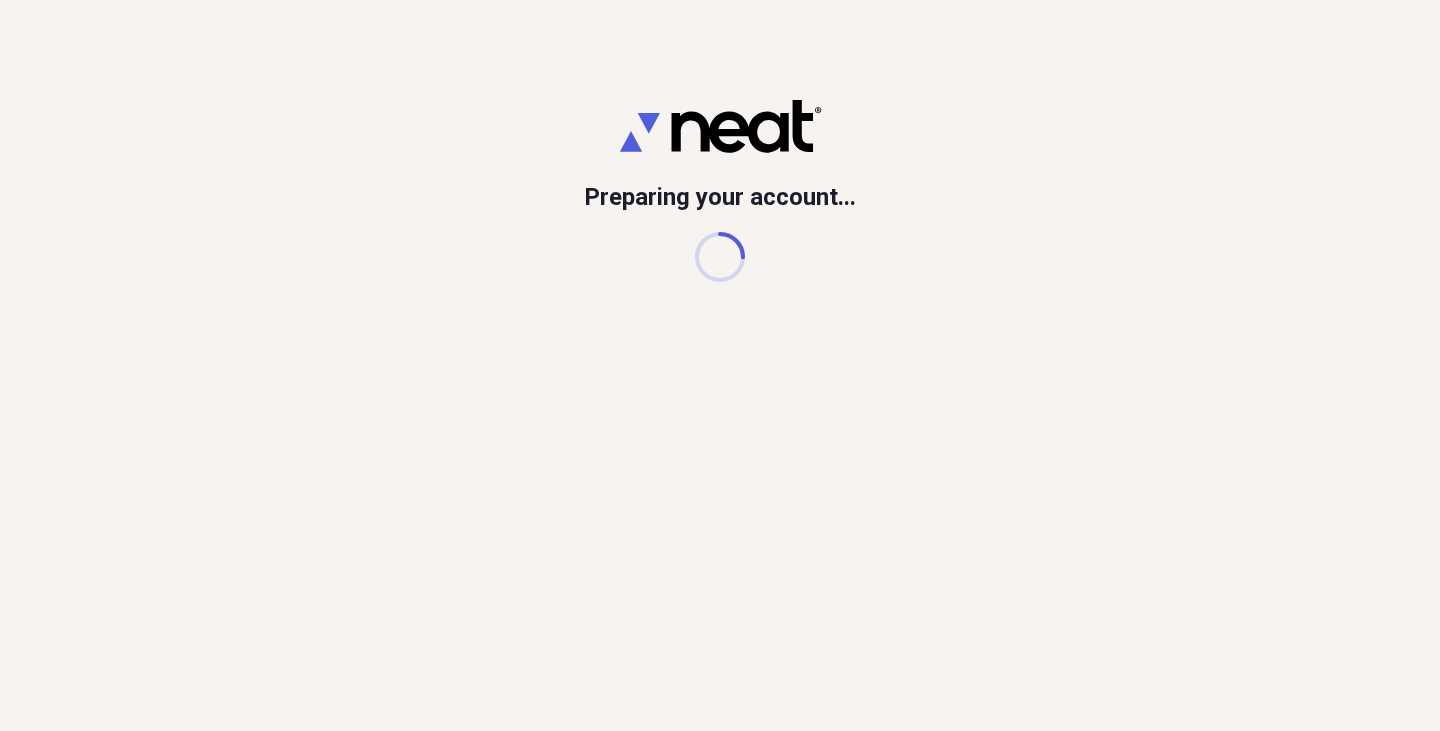 scroll, scrollTop: 0, scrollLeft: 0, axis: both 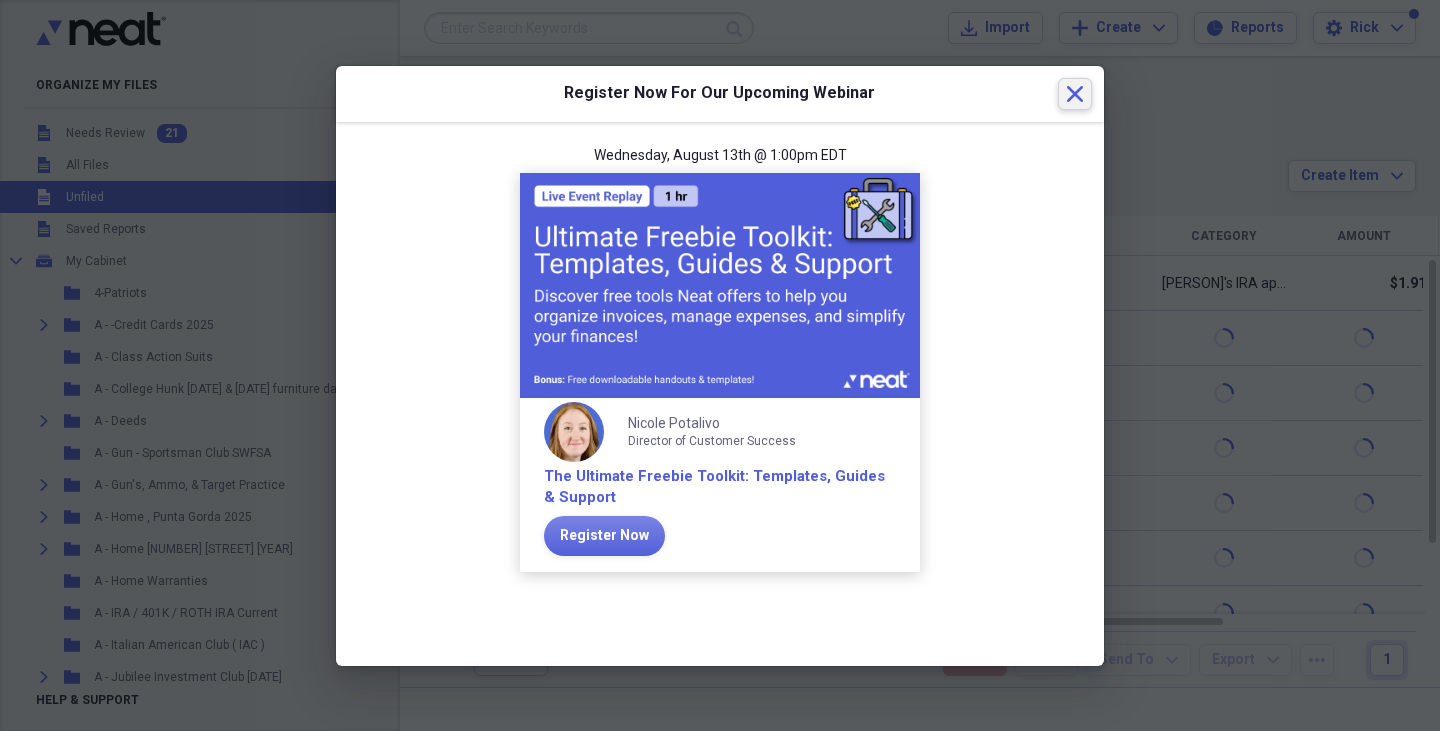 click 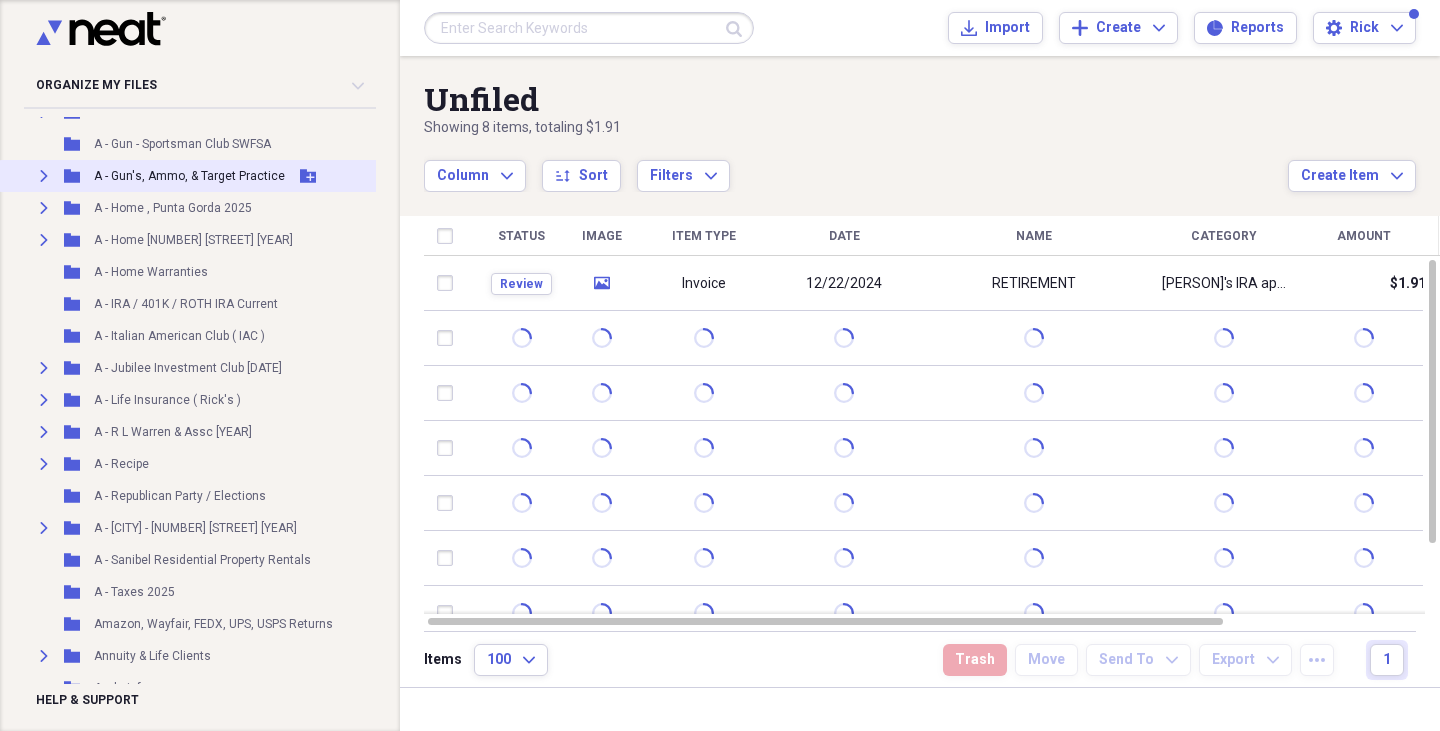 scroll, scrollTop: 350, scrollLeft: 0, axis: vertical 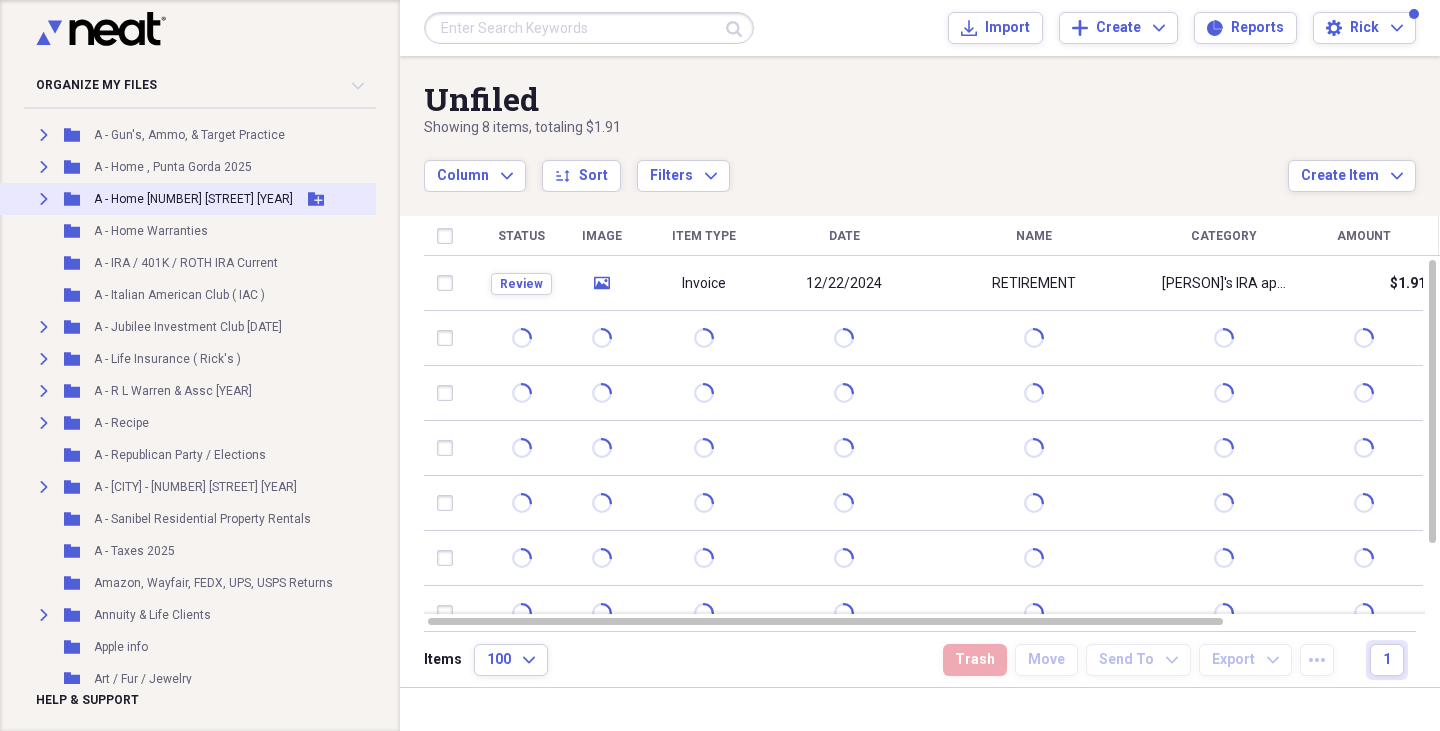 click on "Expand" 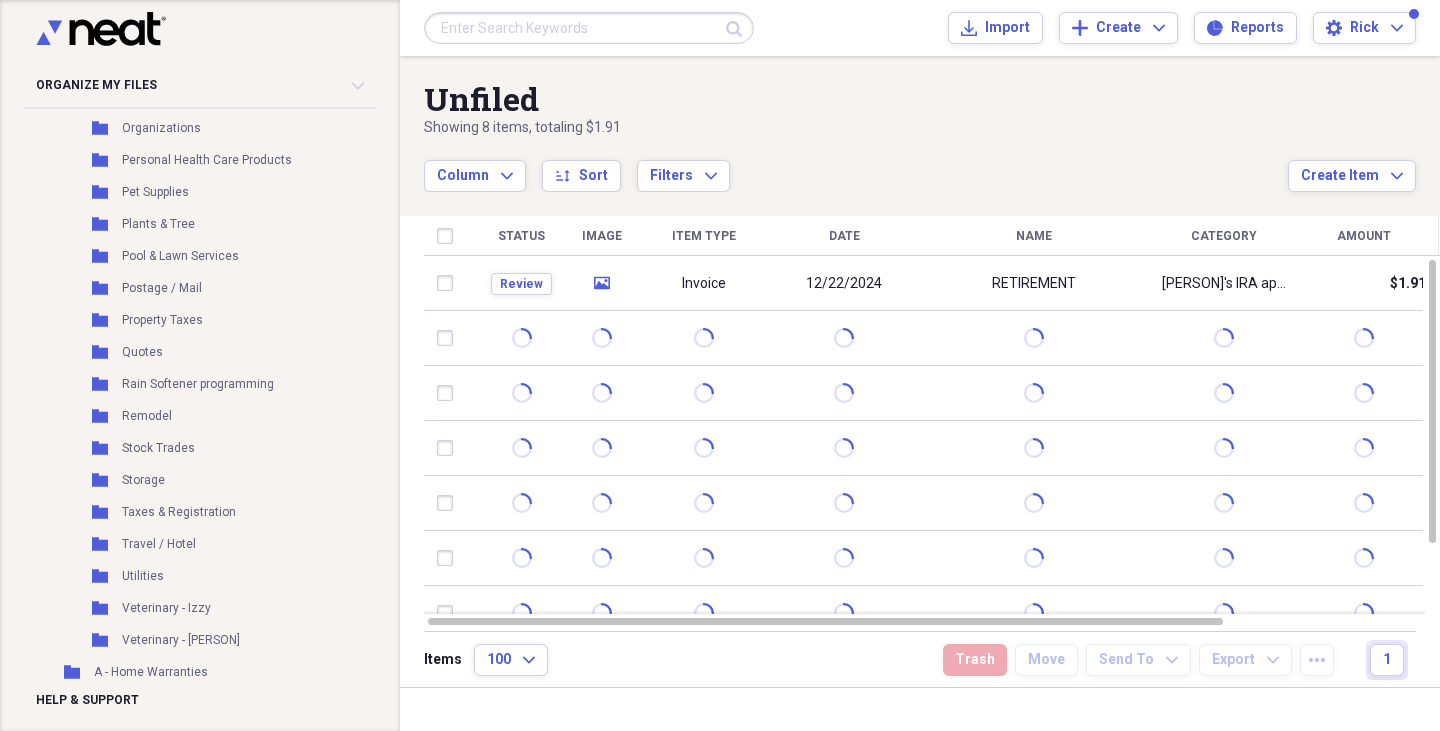 scroll, scrollTop: 1265, scrollLeft: 0, axis: vertical 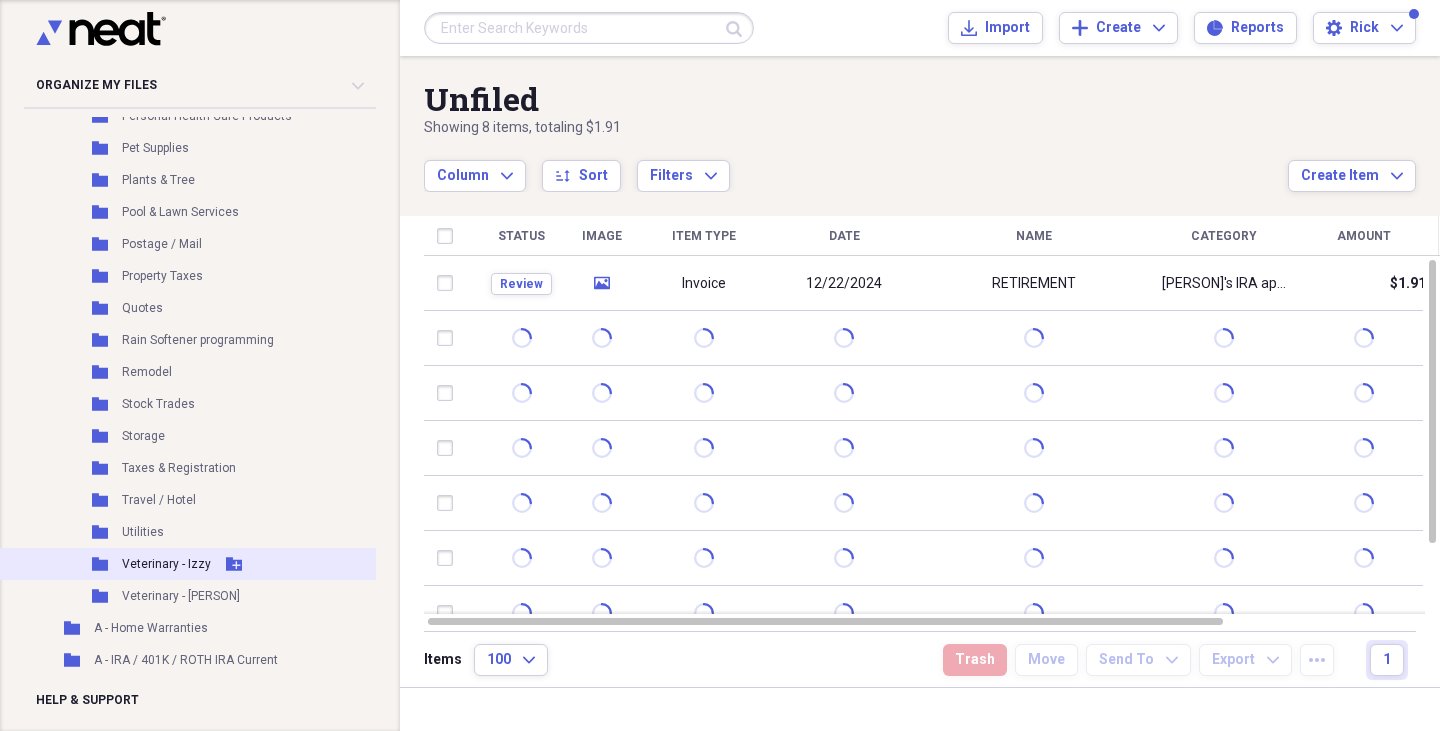 click on "Veterinary - Izzy" at bounding box center [166, 564] 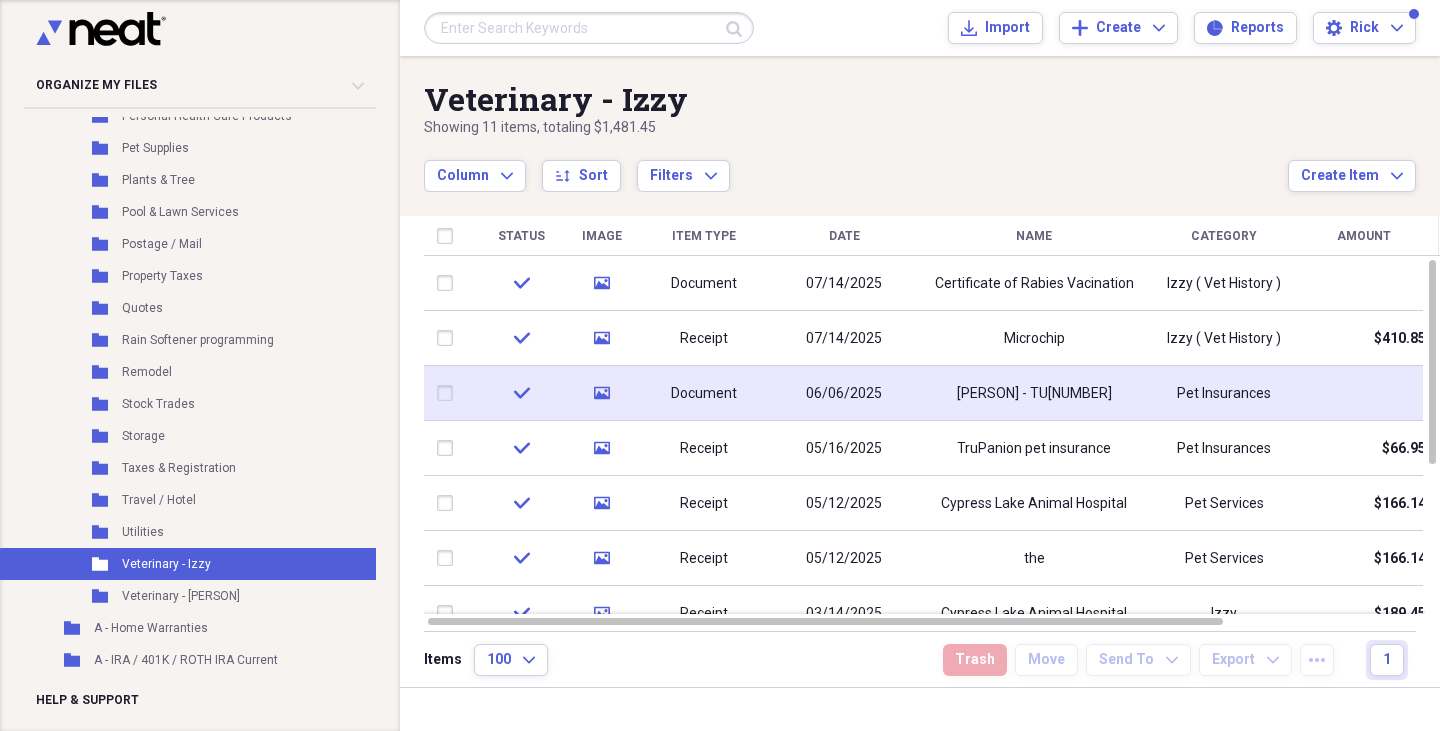 click on "check" at bounding box center [521, 393] 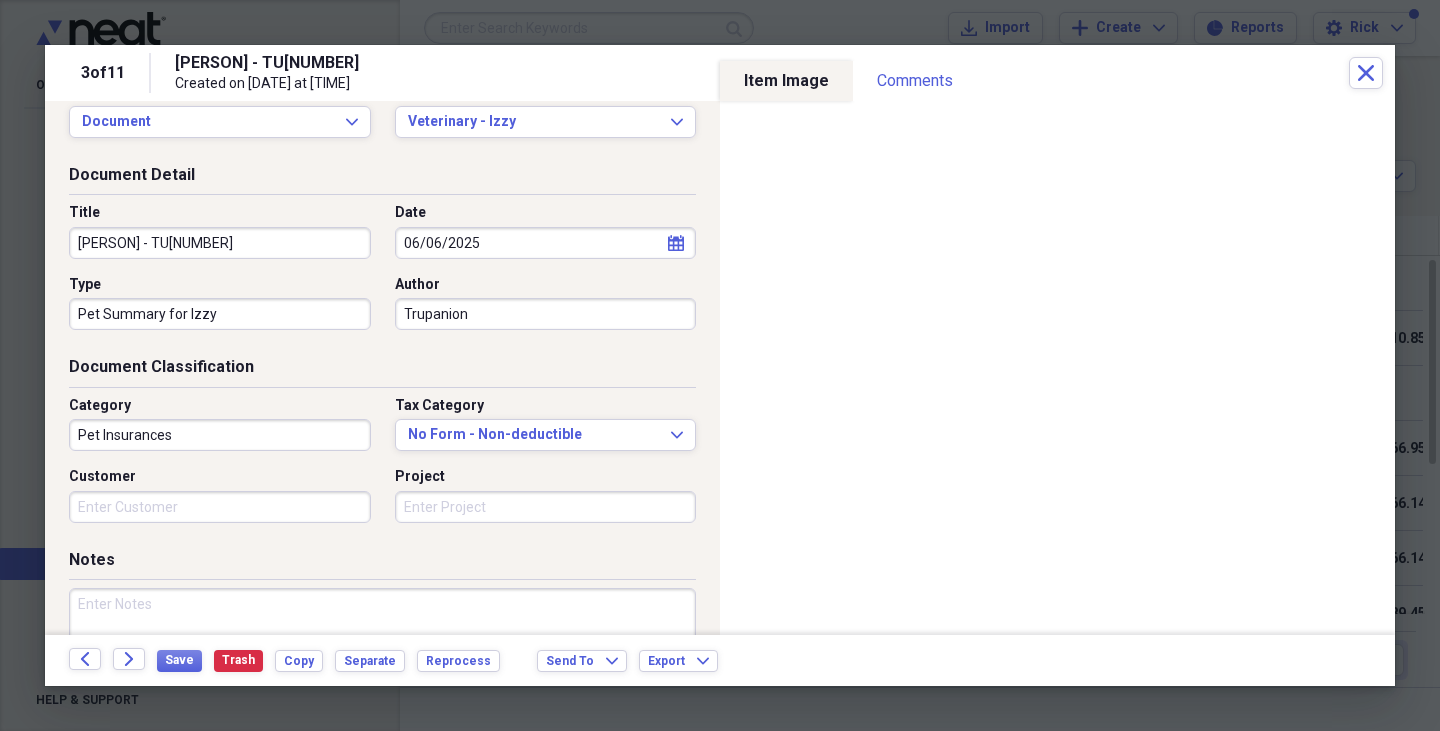 scroll, scrollTop: 0, scrollLeft: 0, axis: both 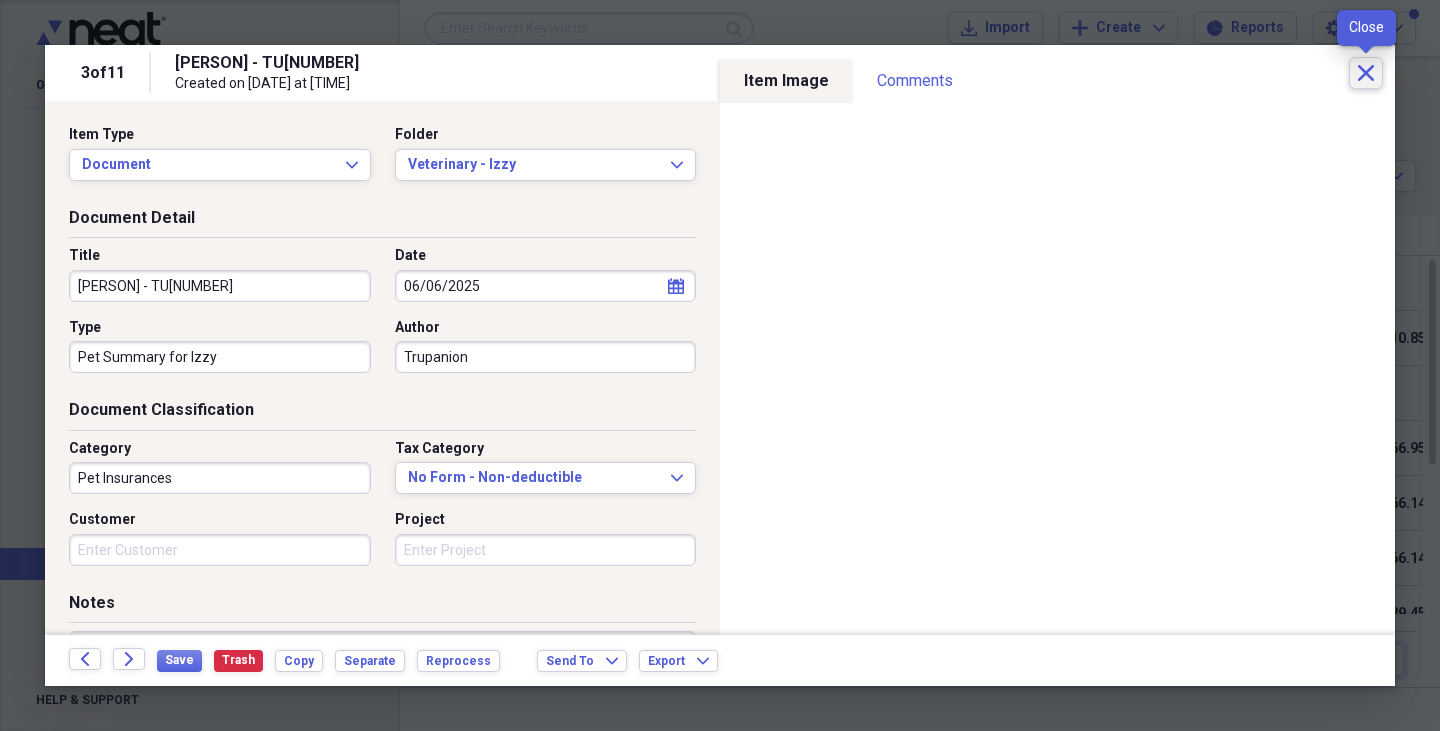 click 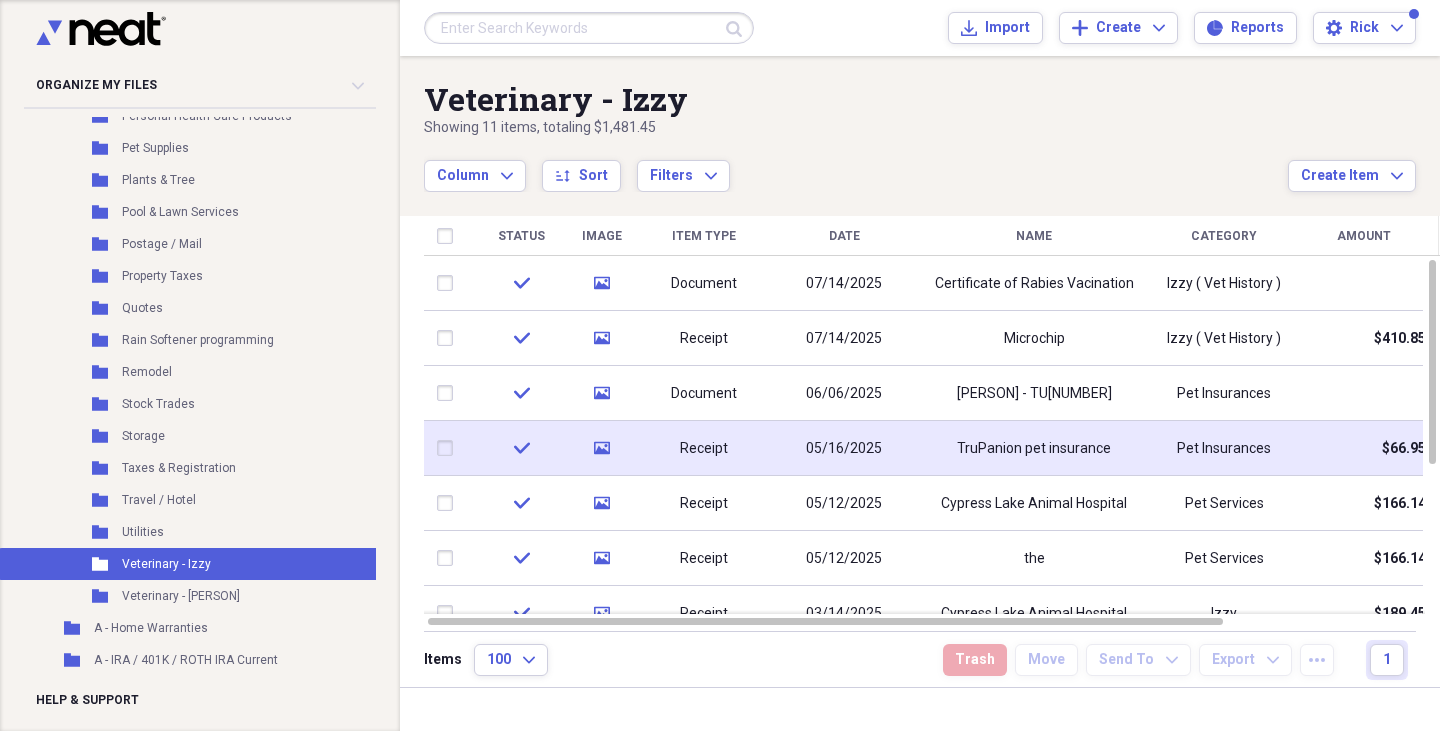 click on "media" at bounding box center (601, 448) 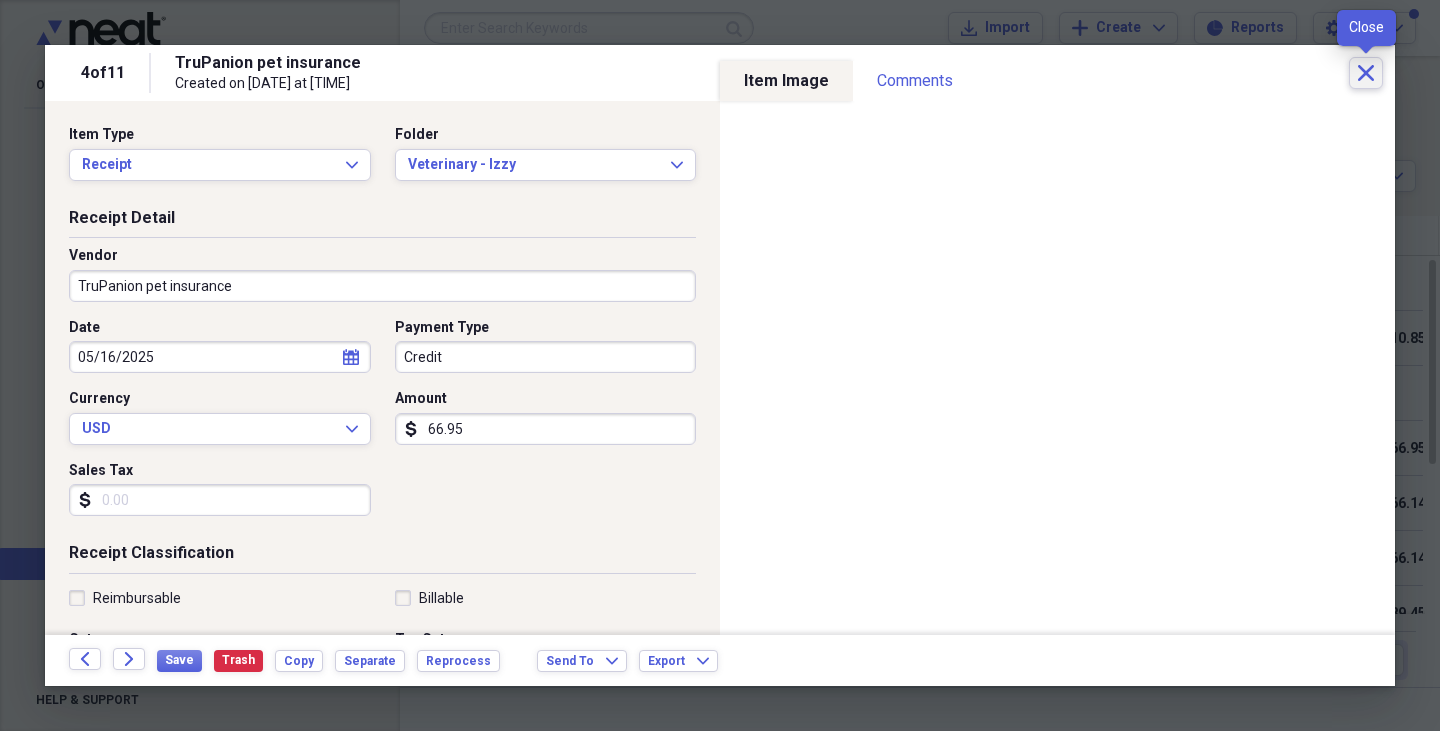click 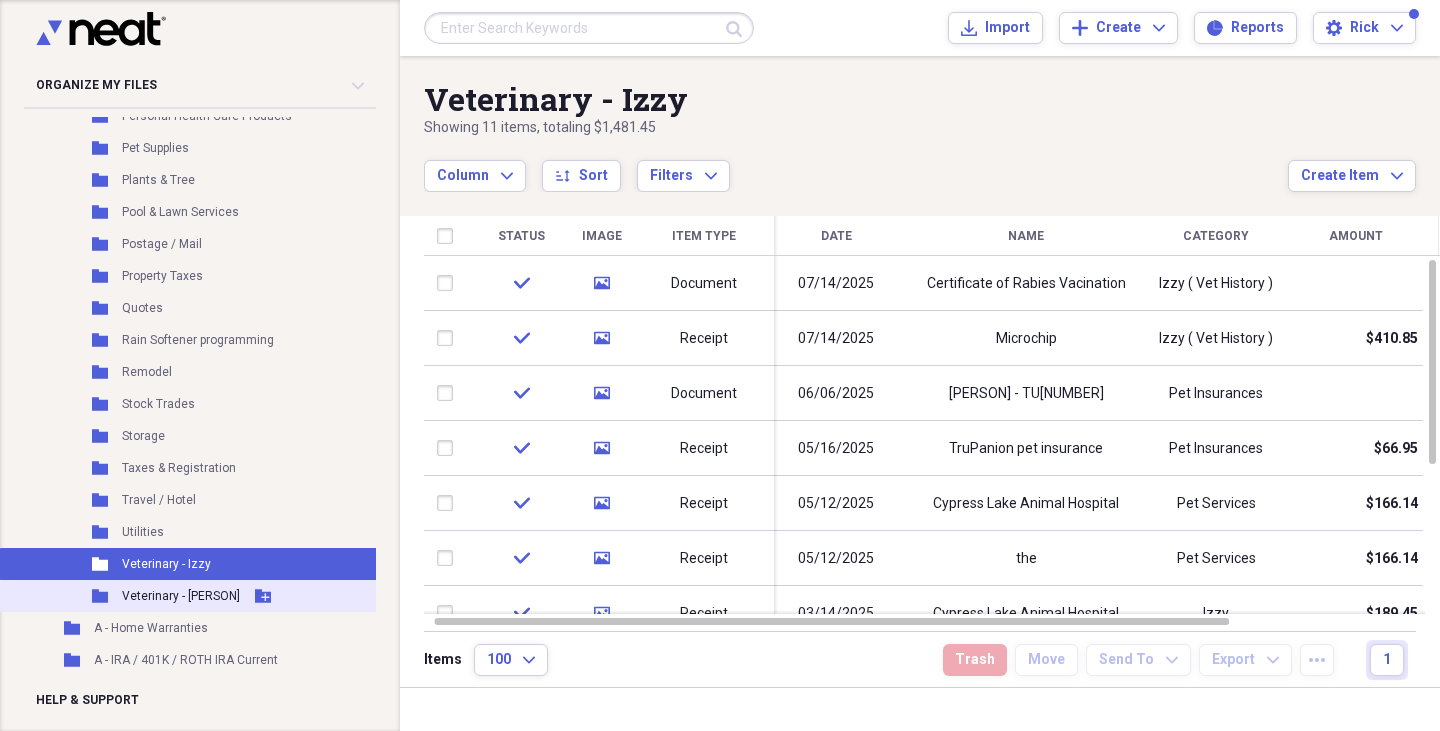 click on "Veterinary - [PERSON]" at bounding box center [181, 596] 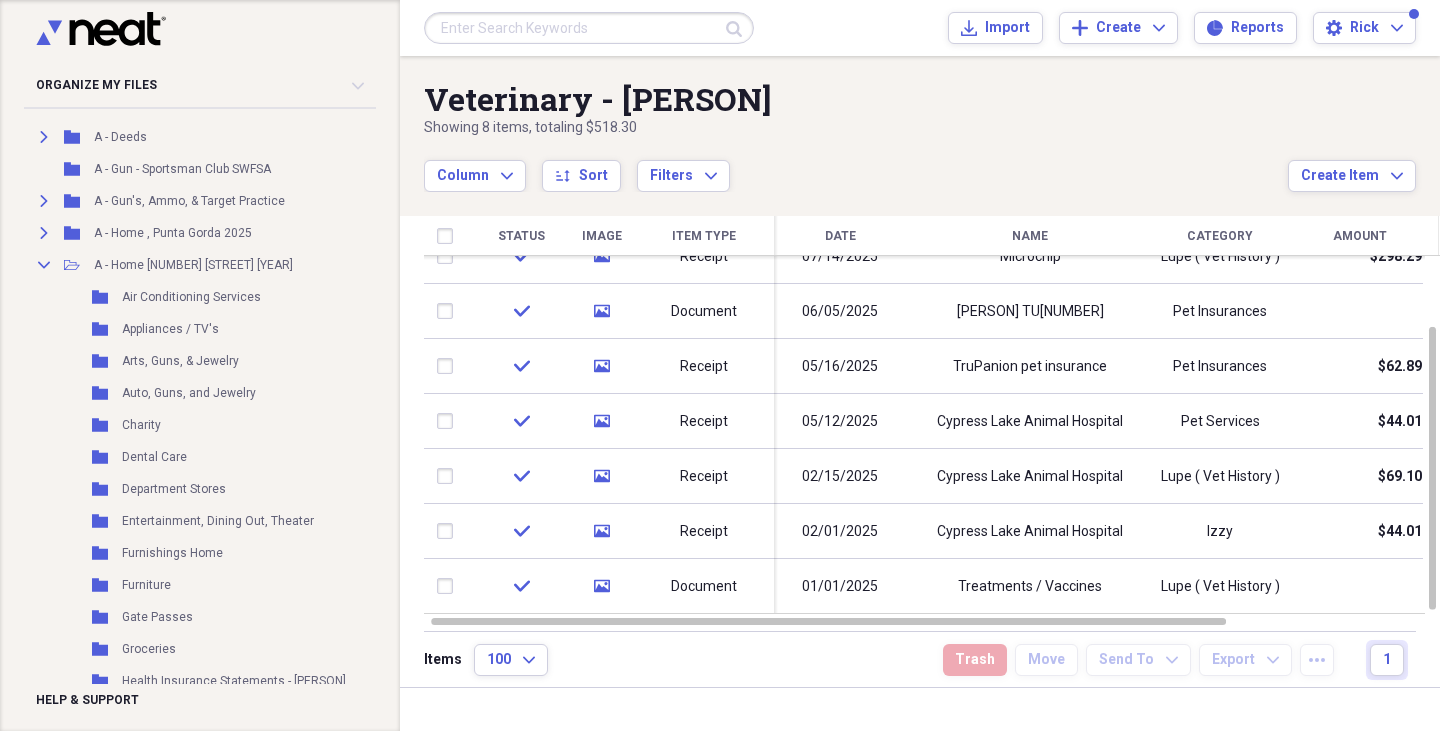 scroll, scrollTop: 284, scrollLeft: 0, axis: vertical 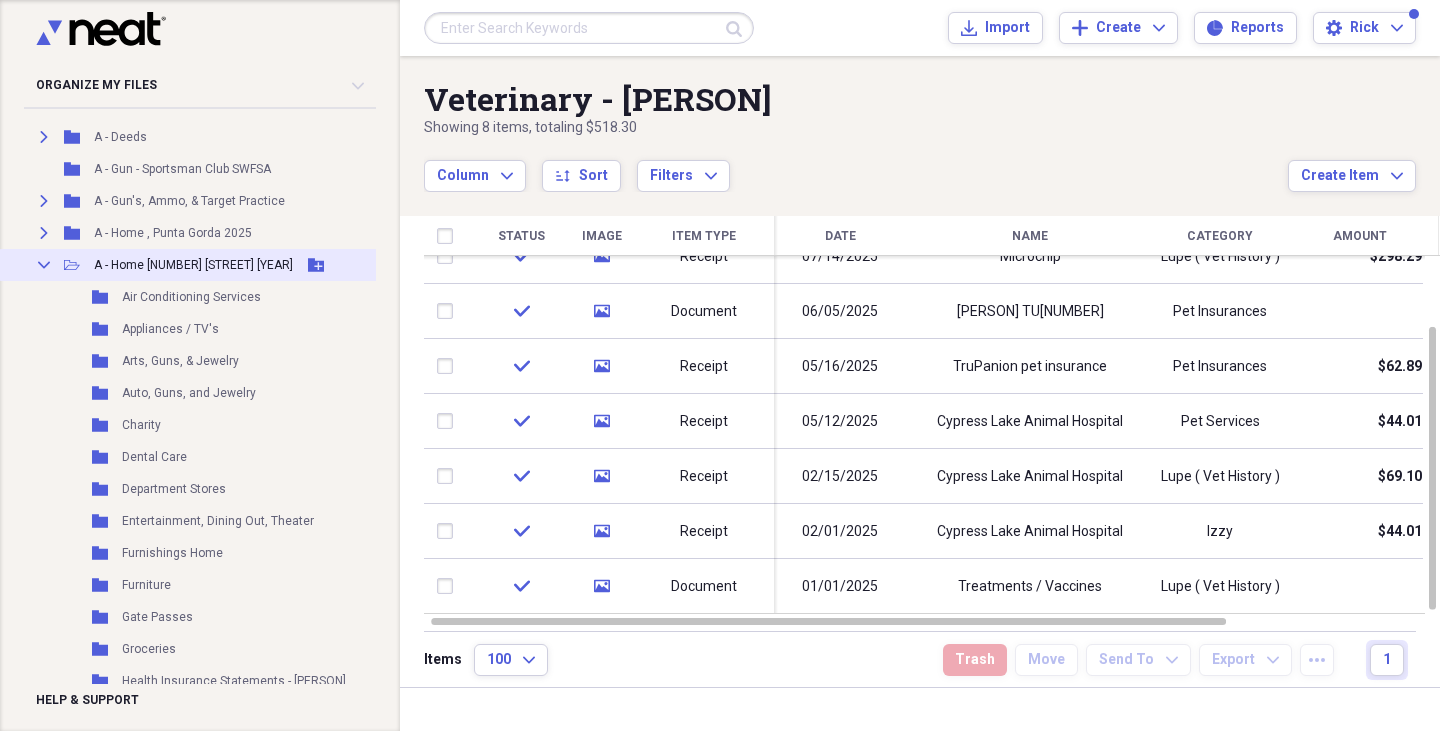 click on "Collapse" 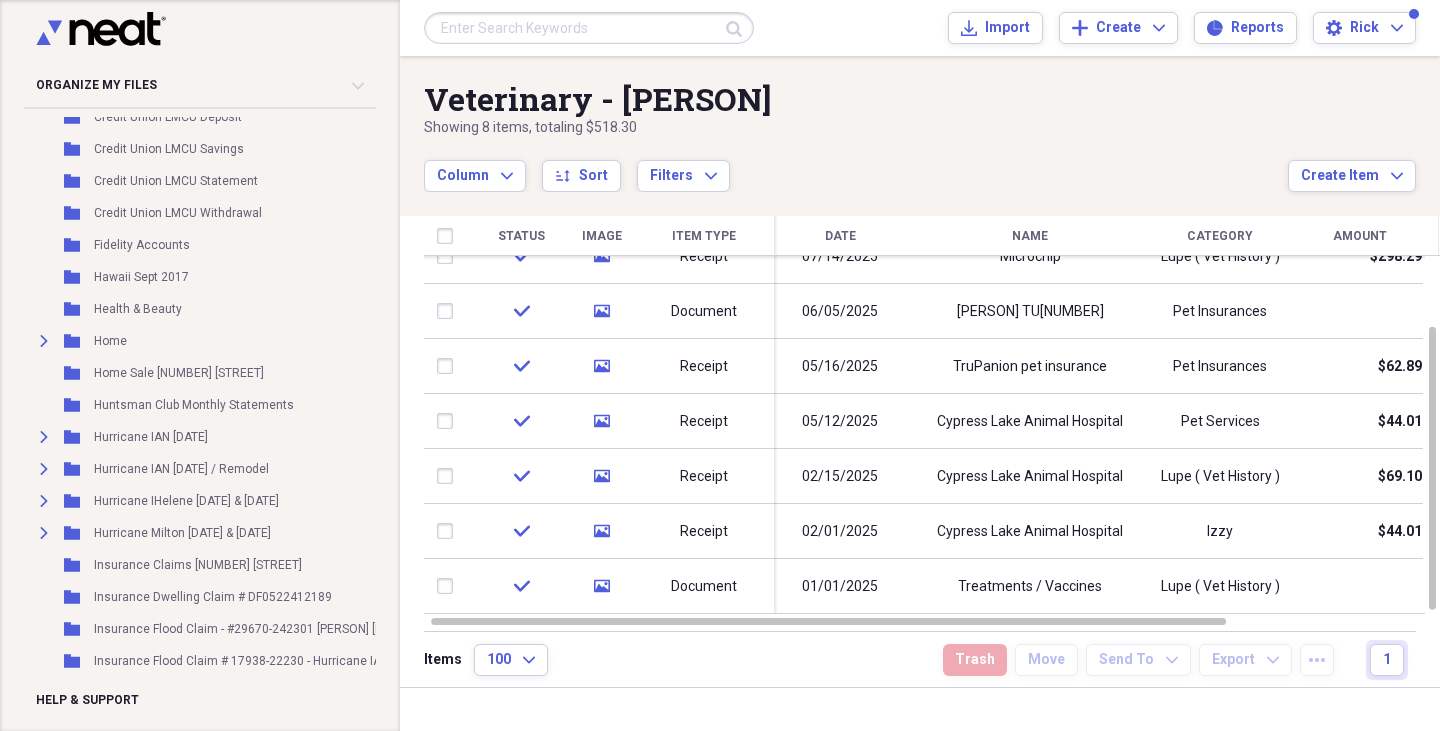 scroll, scrollTop: 1677, scrollLeft: 0, axis: vertical 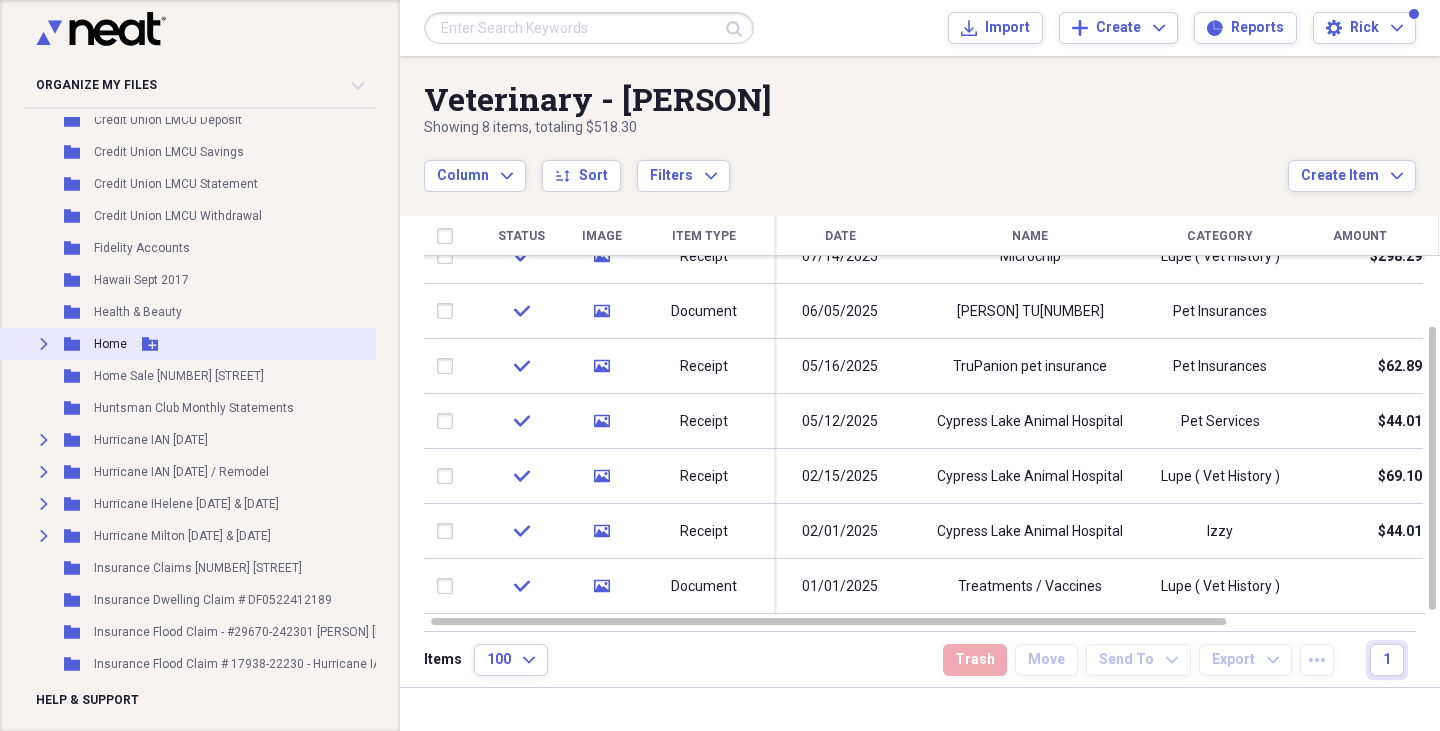 click on "Expand Folder Home Add Folder" at bounding box center [241, 344] 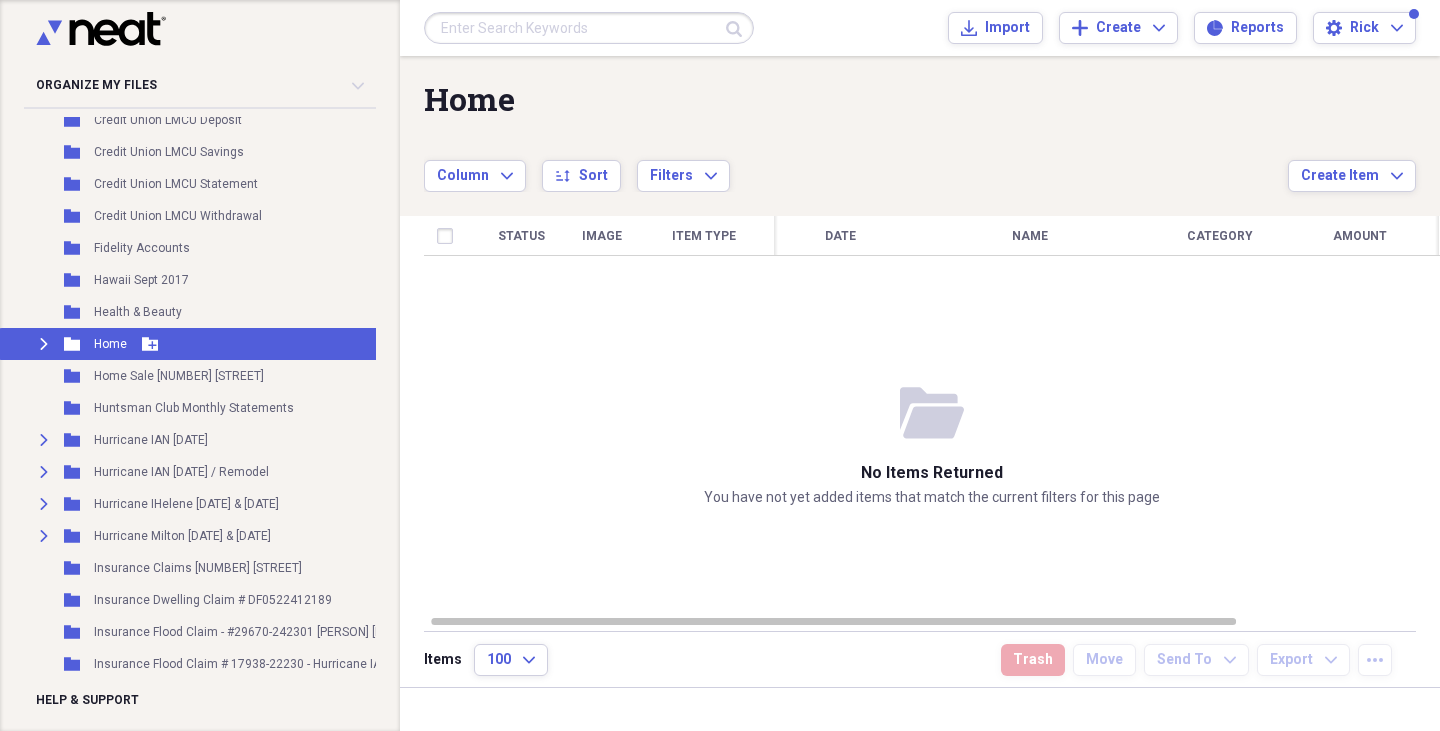 click 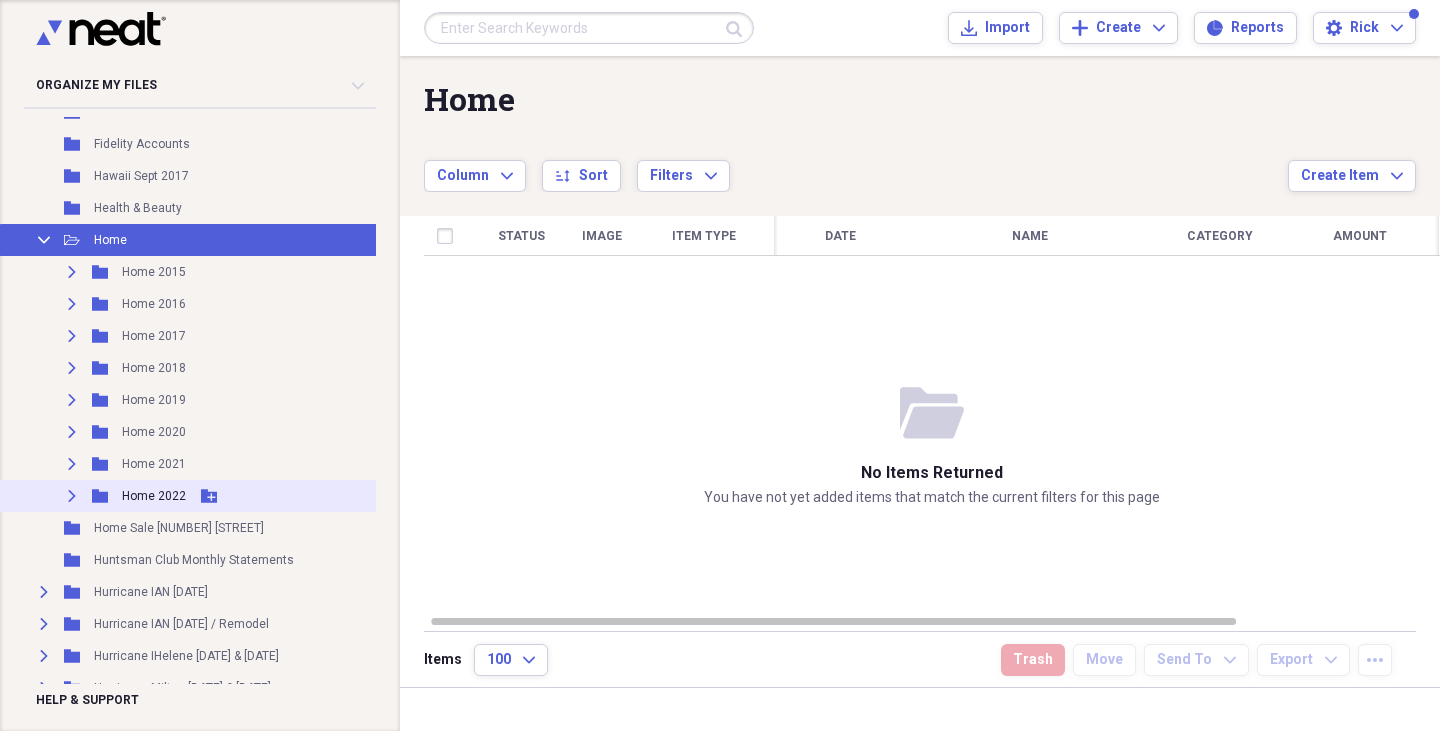 scroll, scrollTop: 1784, scrollLeft: 0, axis: vertical 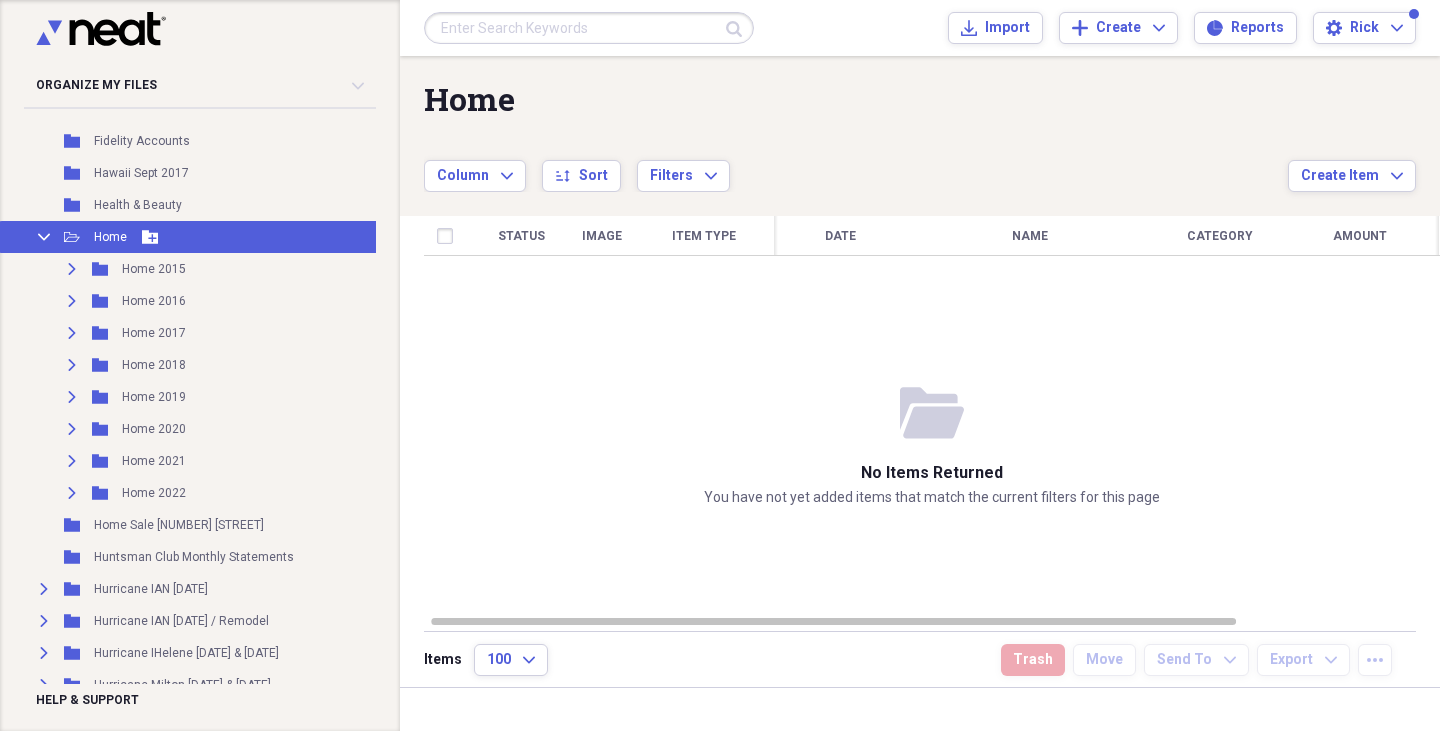 click on "Collapse" 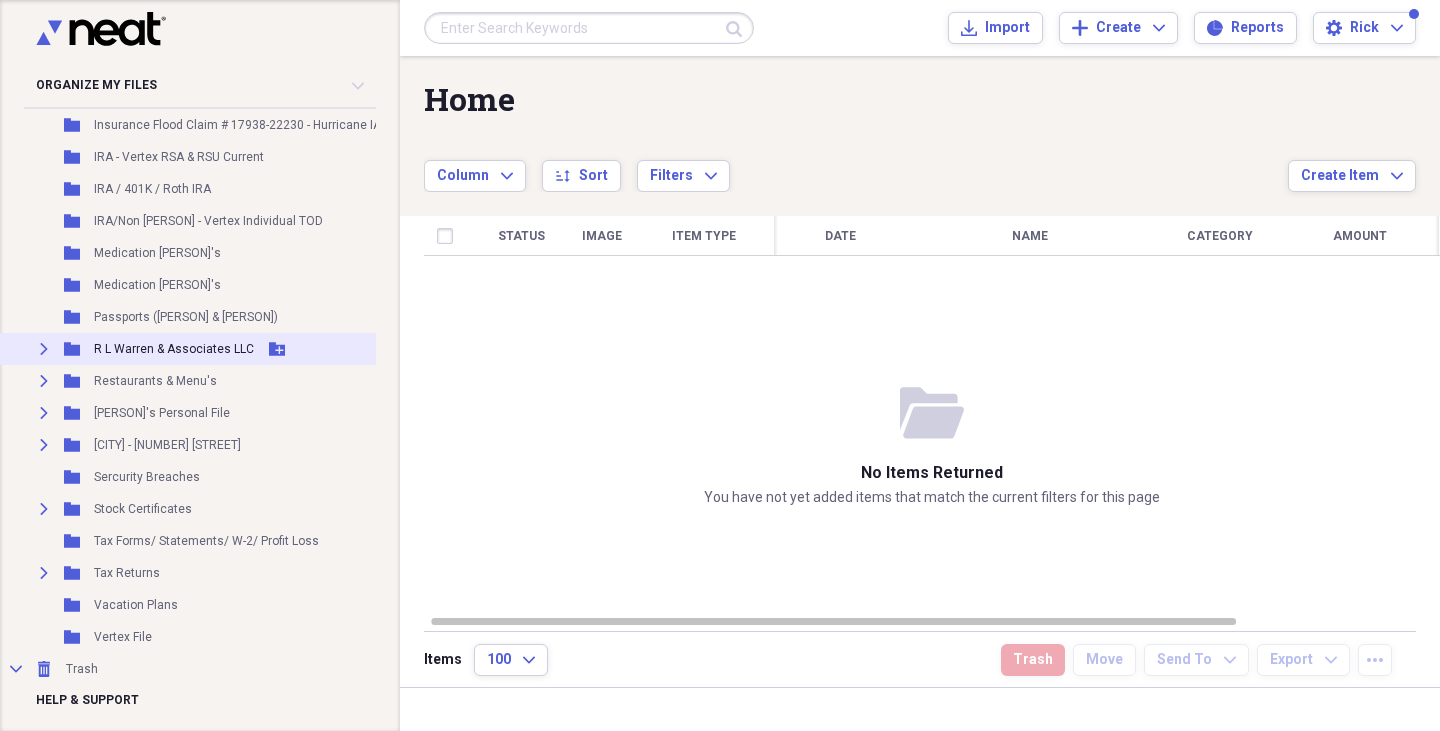 scroll, scrollTop: 2217, scrollLeft: 0, axis: vertical 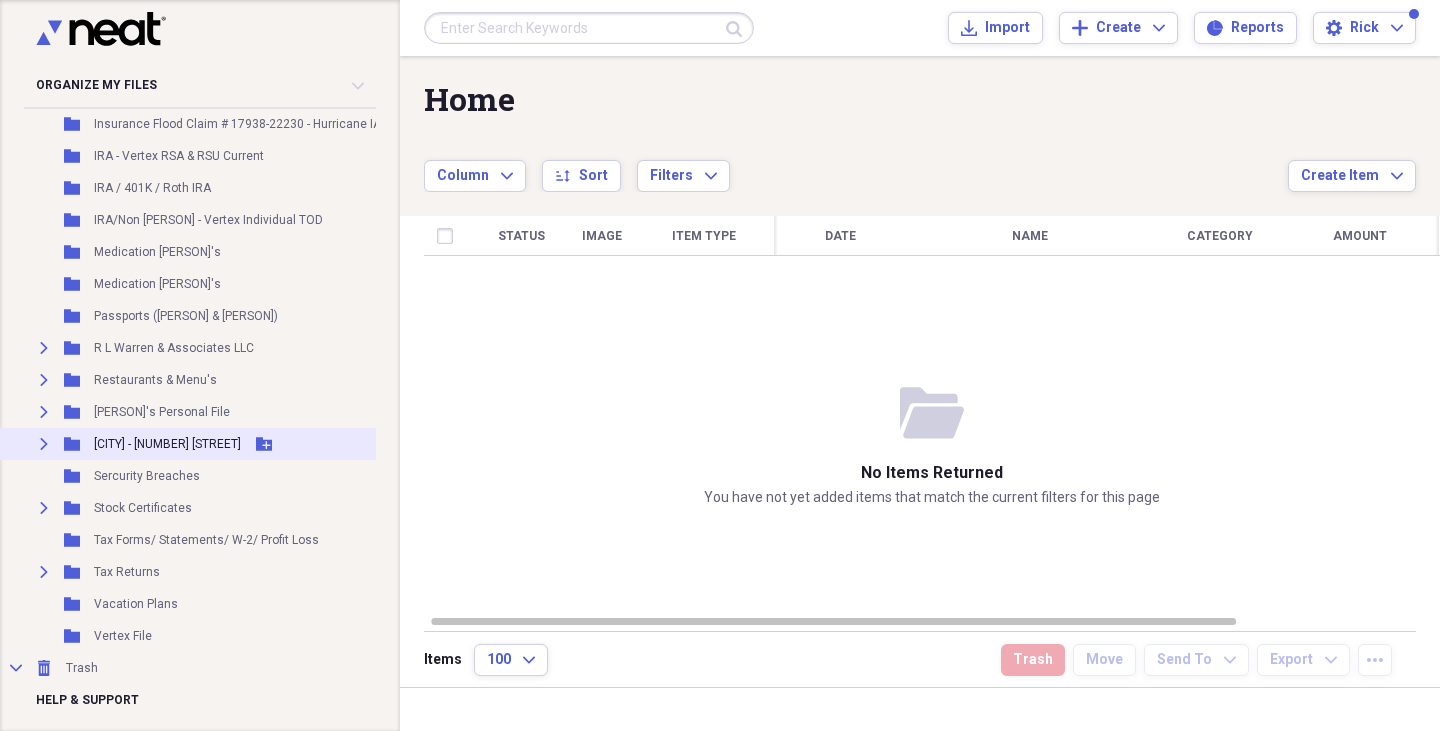 click 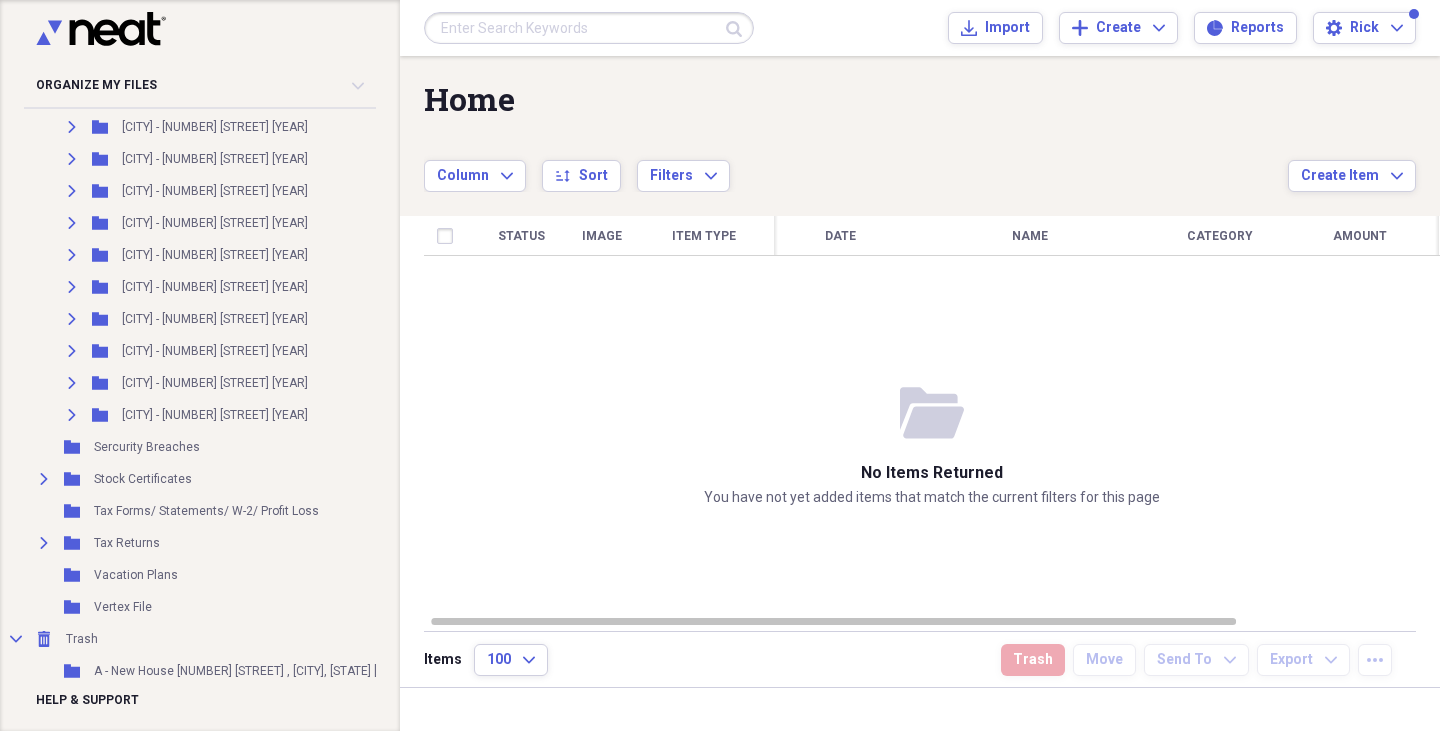 scroll, scrollTop: 2657, scrollLeft: 0, axis: vertical 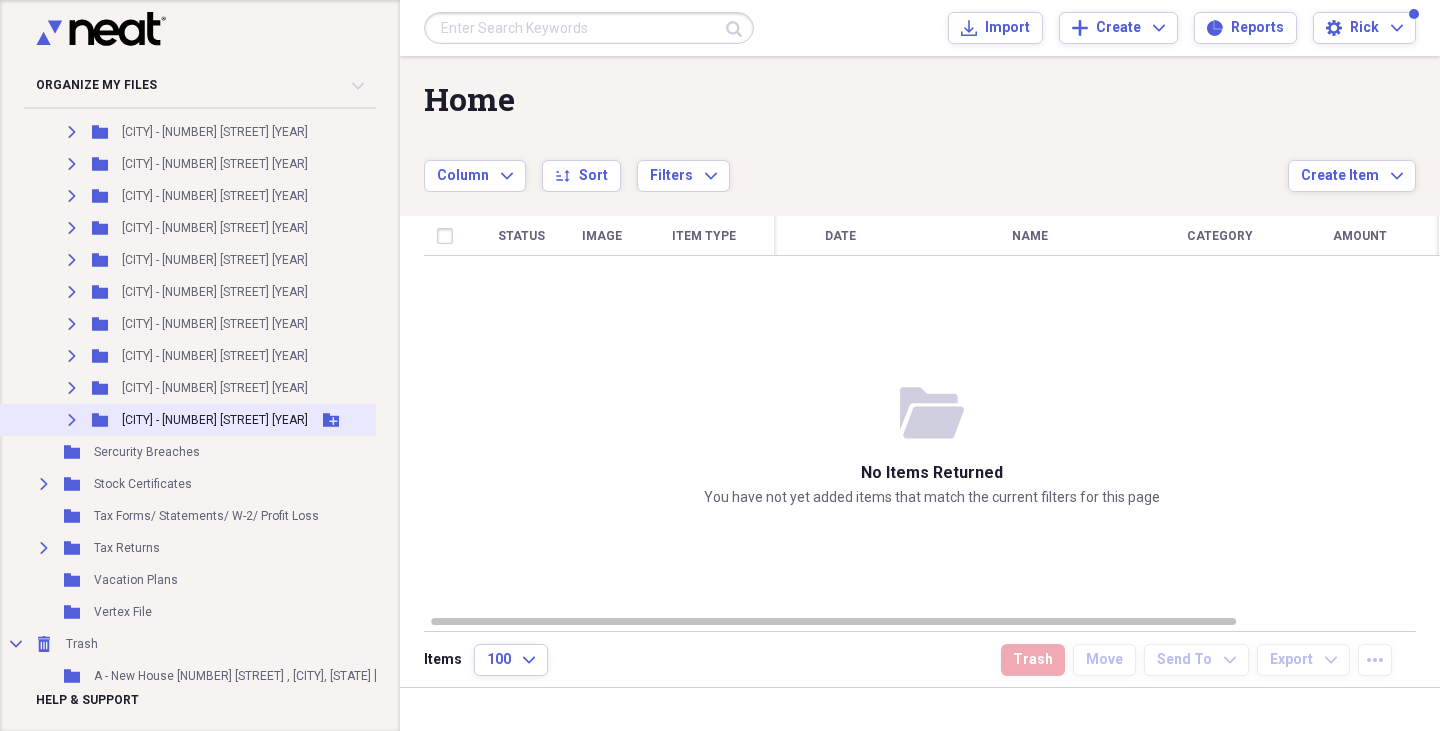 click on "Expand" 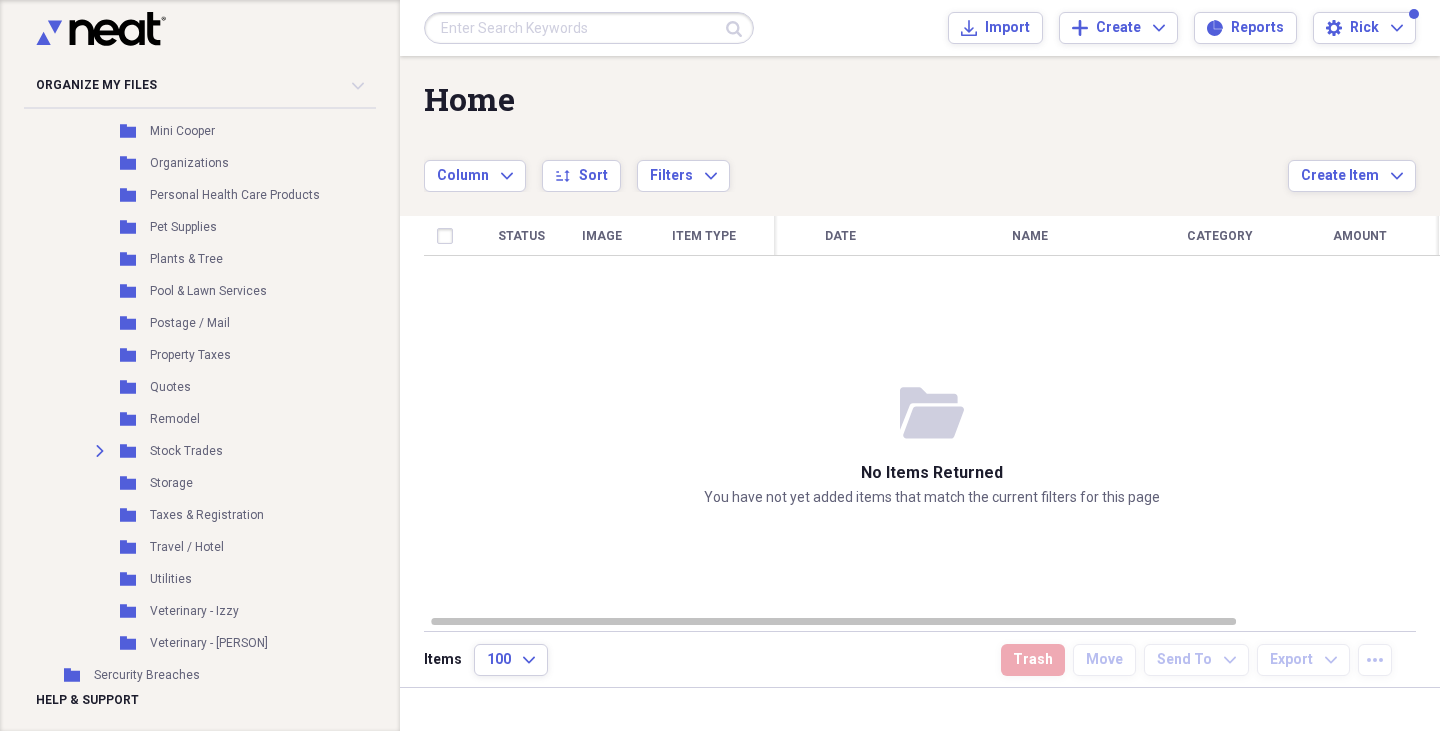 scroll, scrollTop: 3492, scrollLeft: 0, axis: vertical 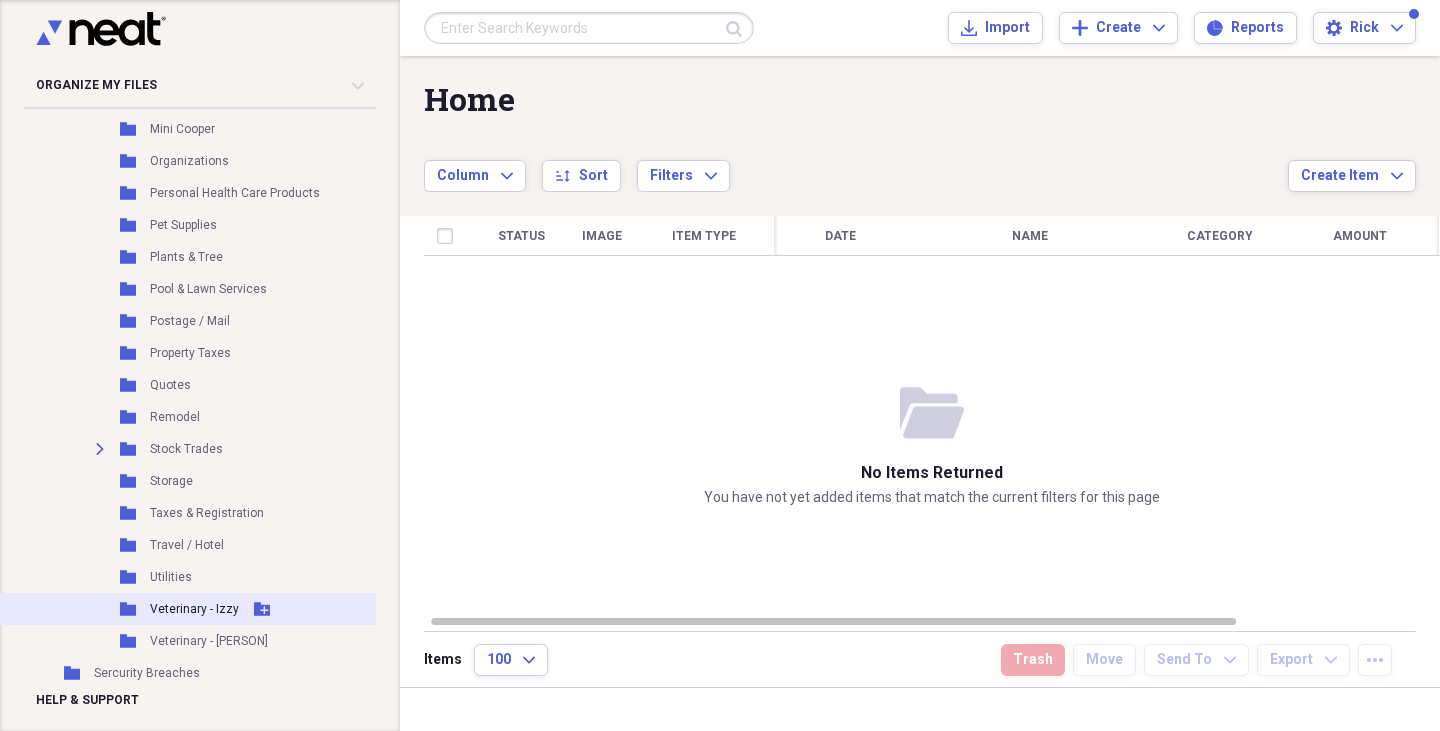 click on "Veterinary - Izzy" at bounding box center (194, 609) 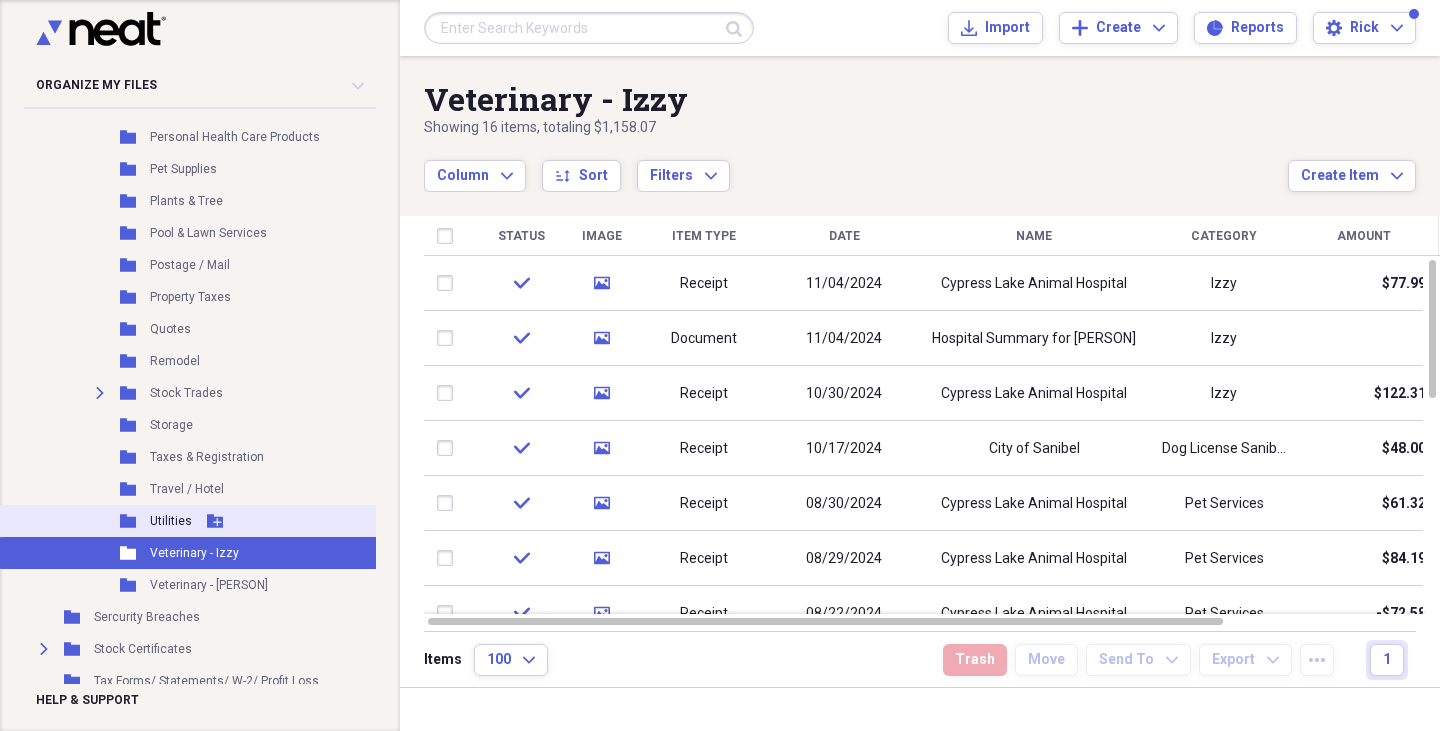 scroll, scrollTop: 3551, scrollLeft: 0, axis: vertical 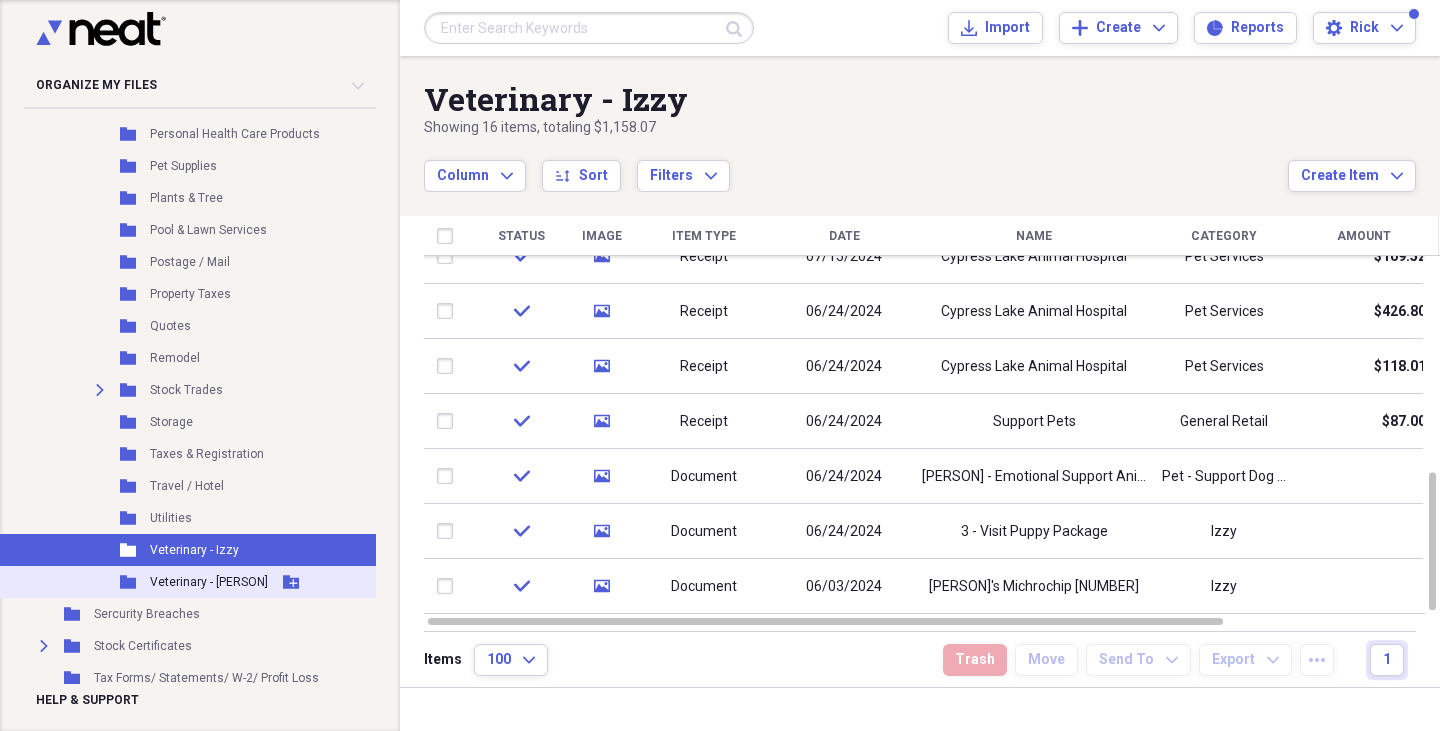 click on "Veterinary - [PERSON]" at bounding box center [209, 582] 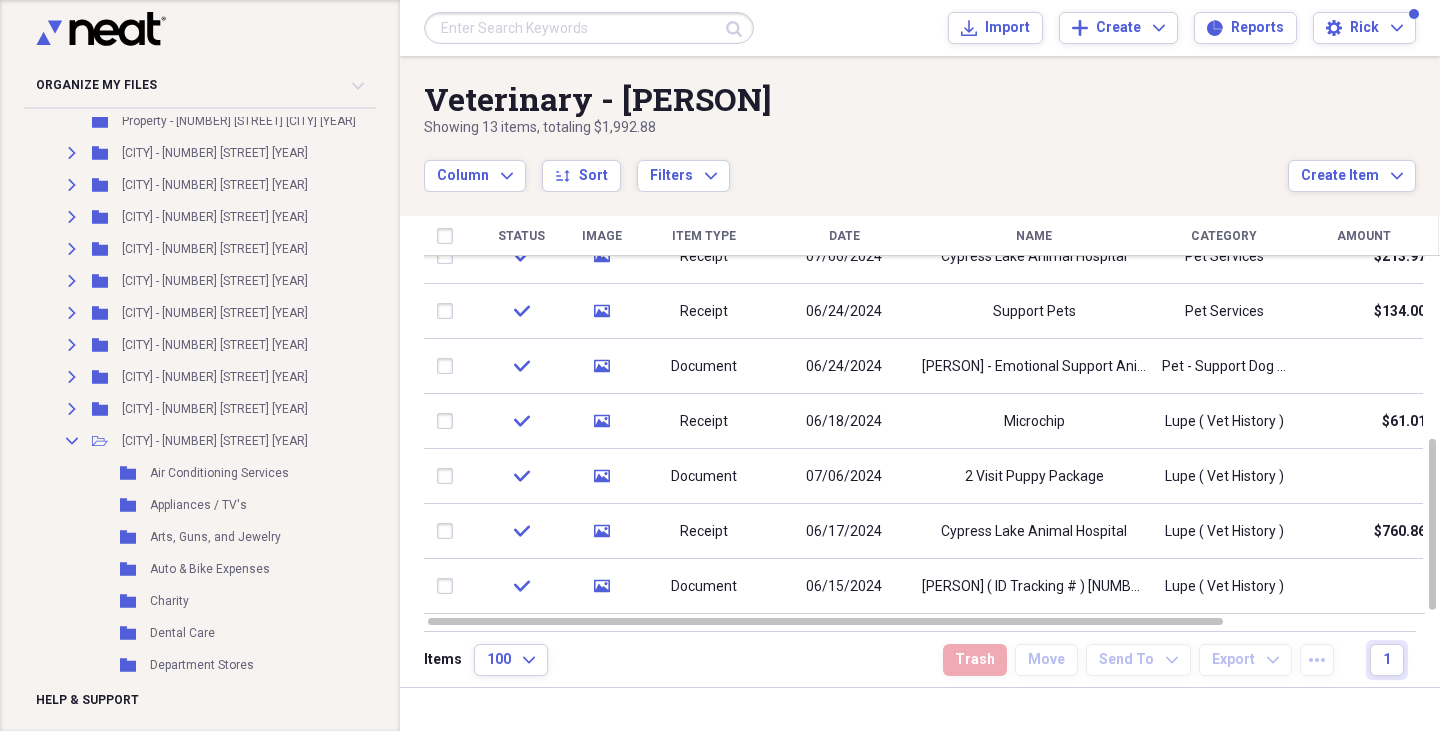 scroll, scrollTop: 2583, scrollLeft: 0, axis: vertical 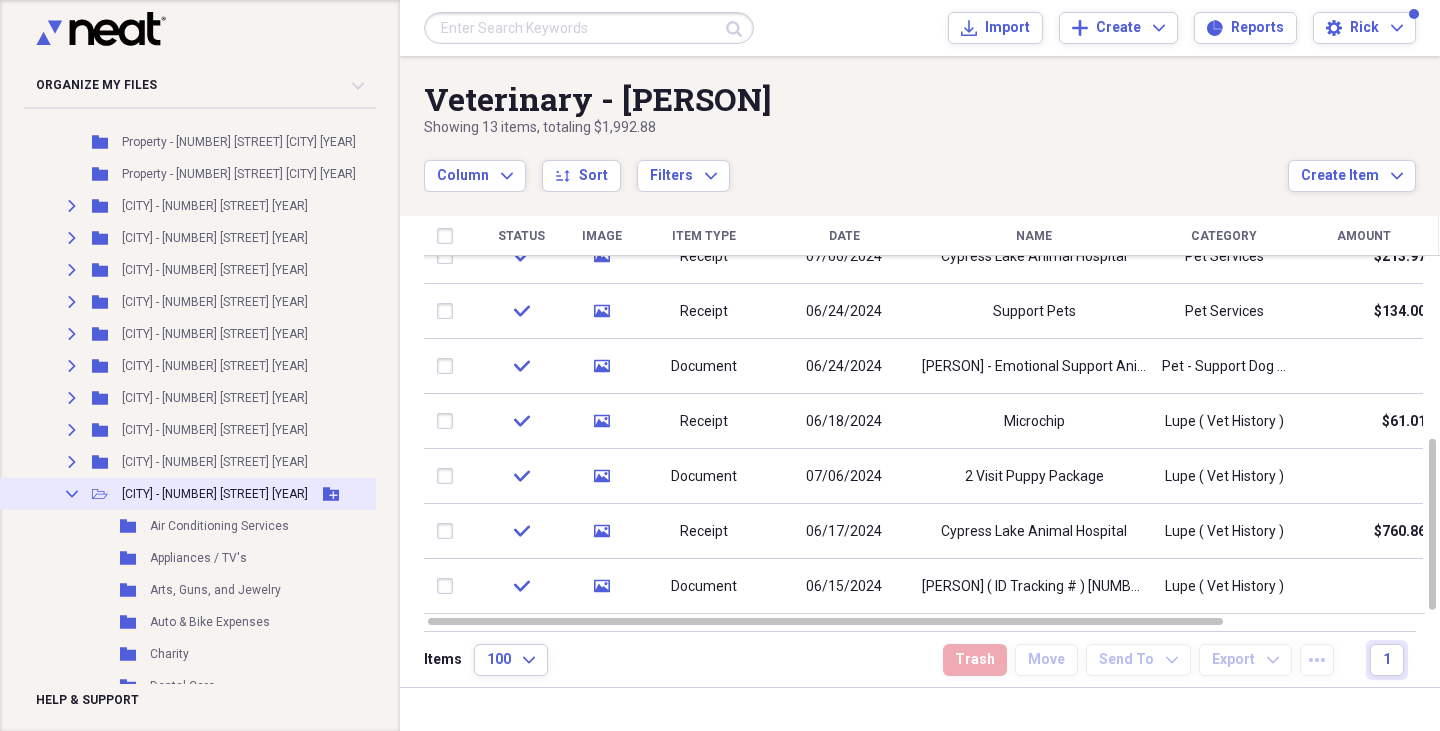 click on "Collapse" 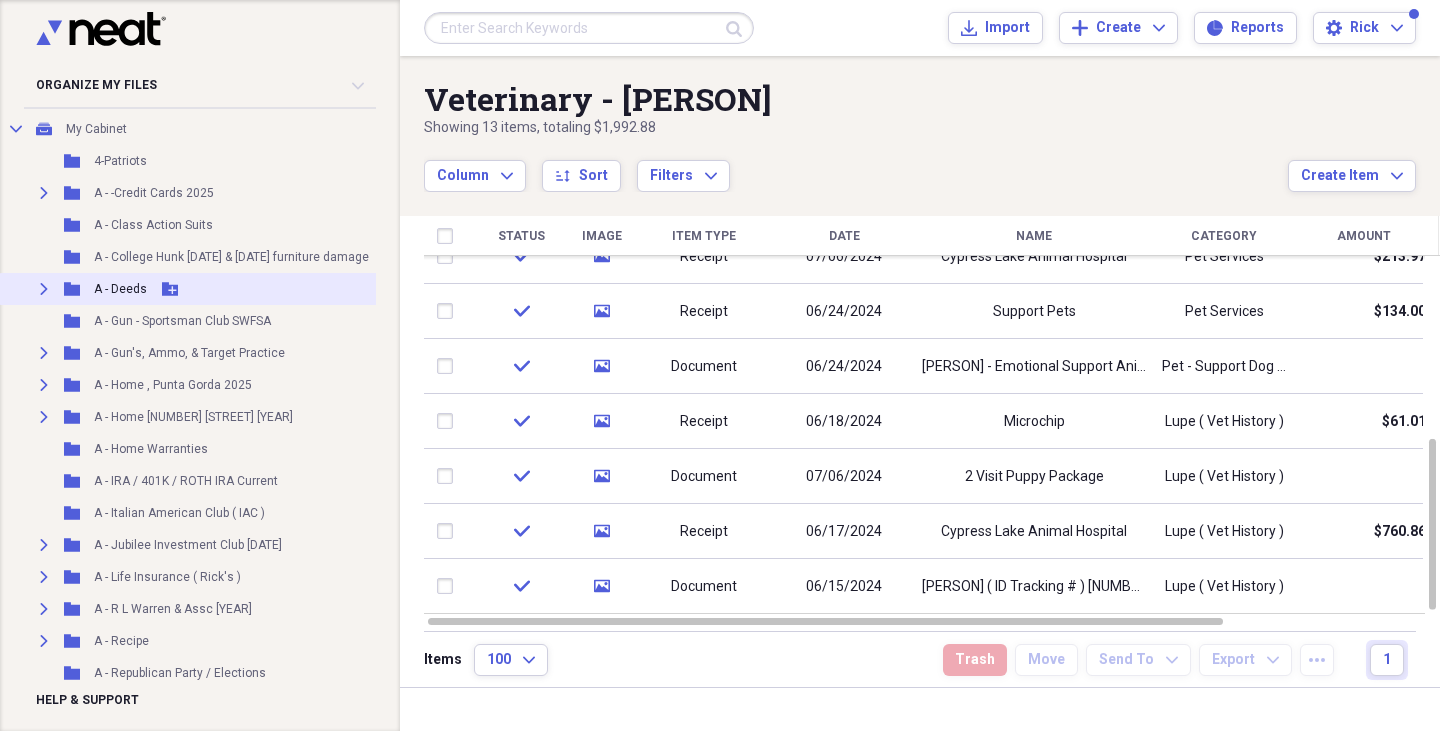 scroll, scrollTop: 134, scrollLeft: 0, axis: vertical 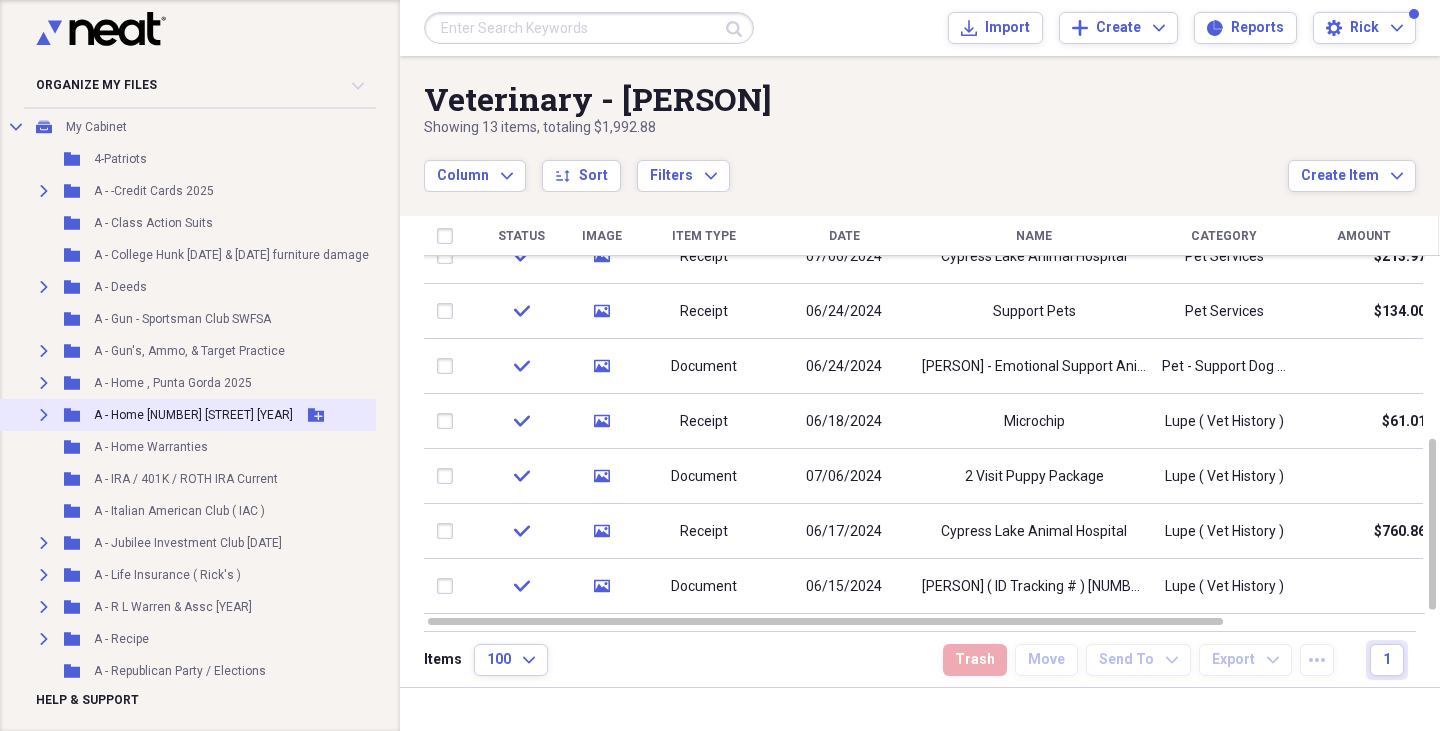 click on "Expand" 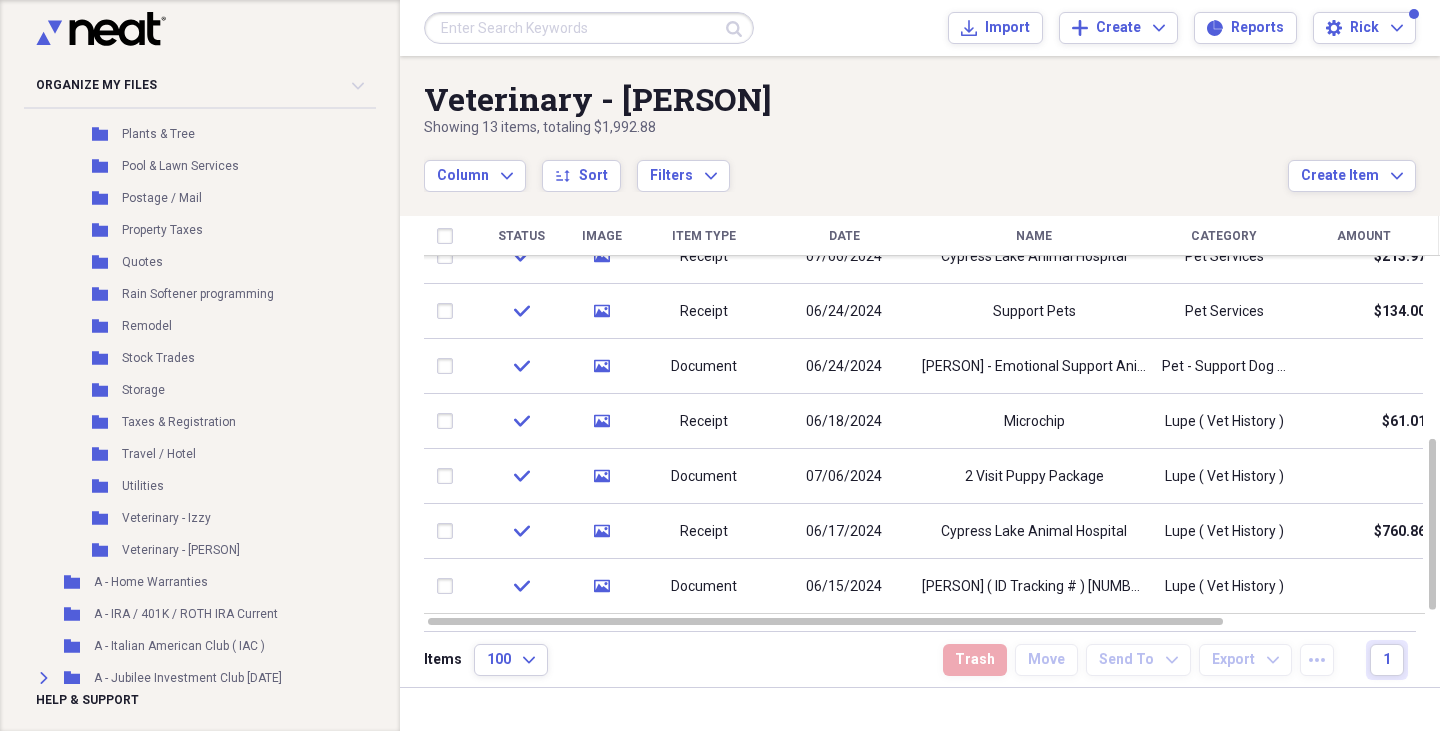 scroll, scrollTop: 1356, scrollLeft: 0, axis: vertical 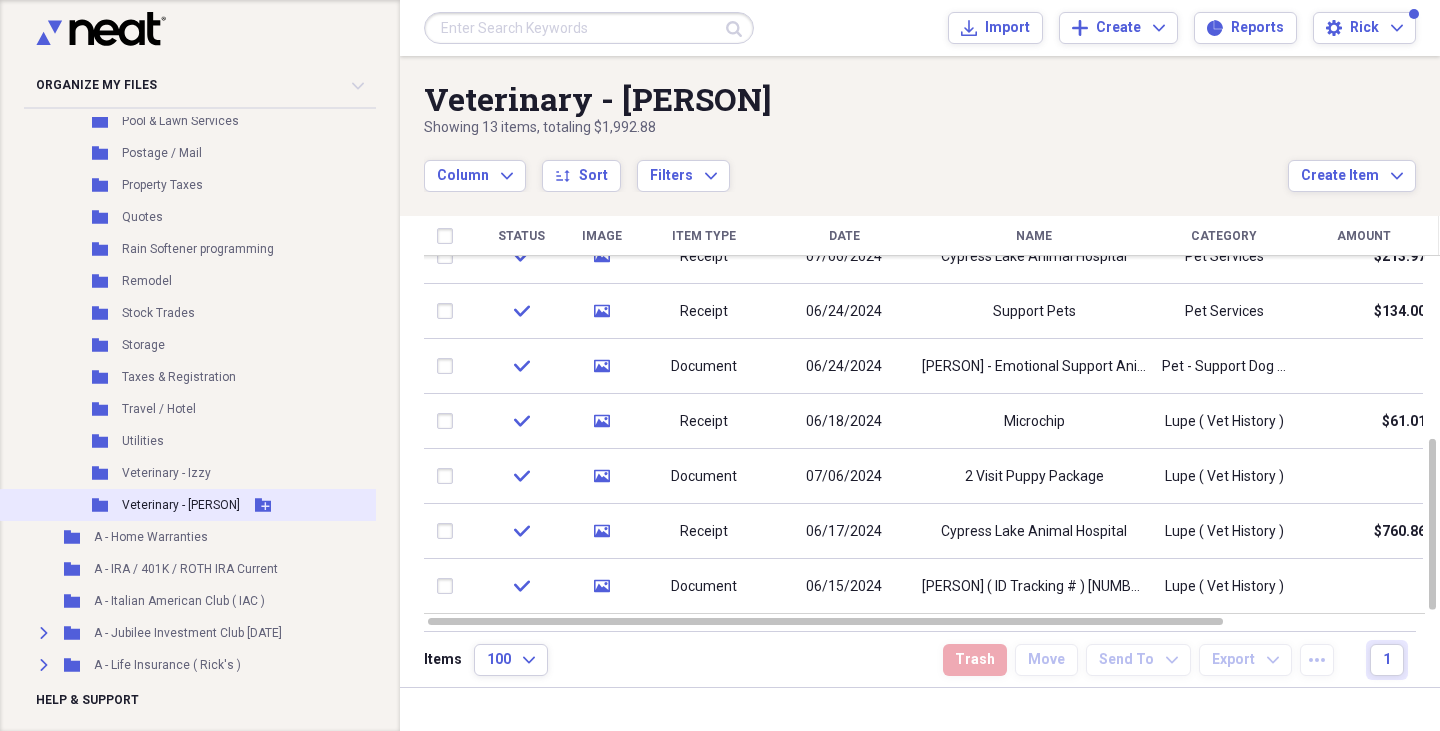 click on "Veterinary - [PERSON]" at bounding box center [181, 505] 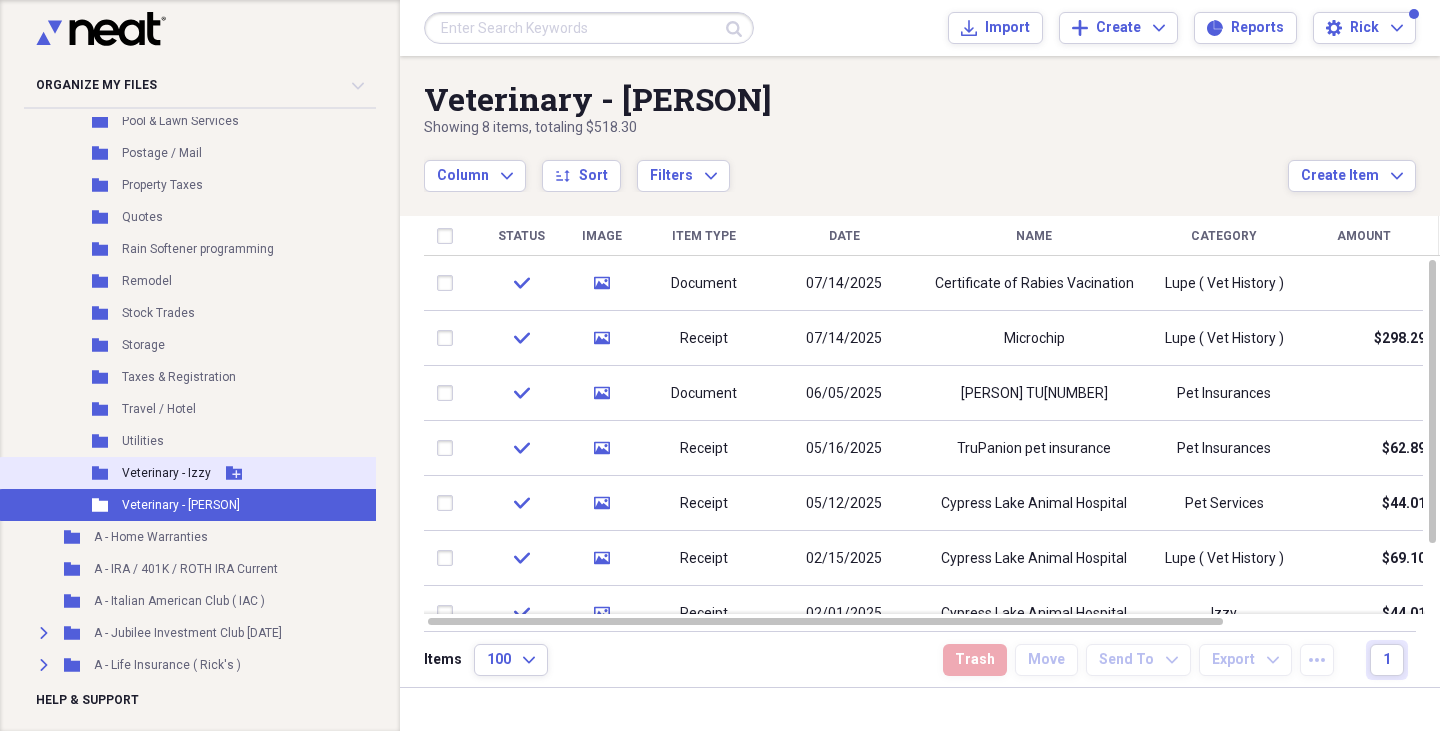 click on "Veterinary - Izzy" at bounding box center (166, 473) 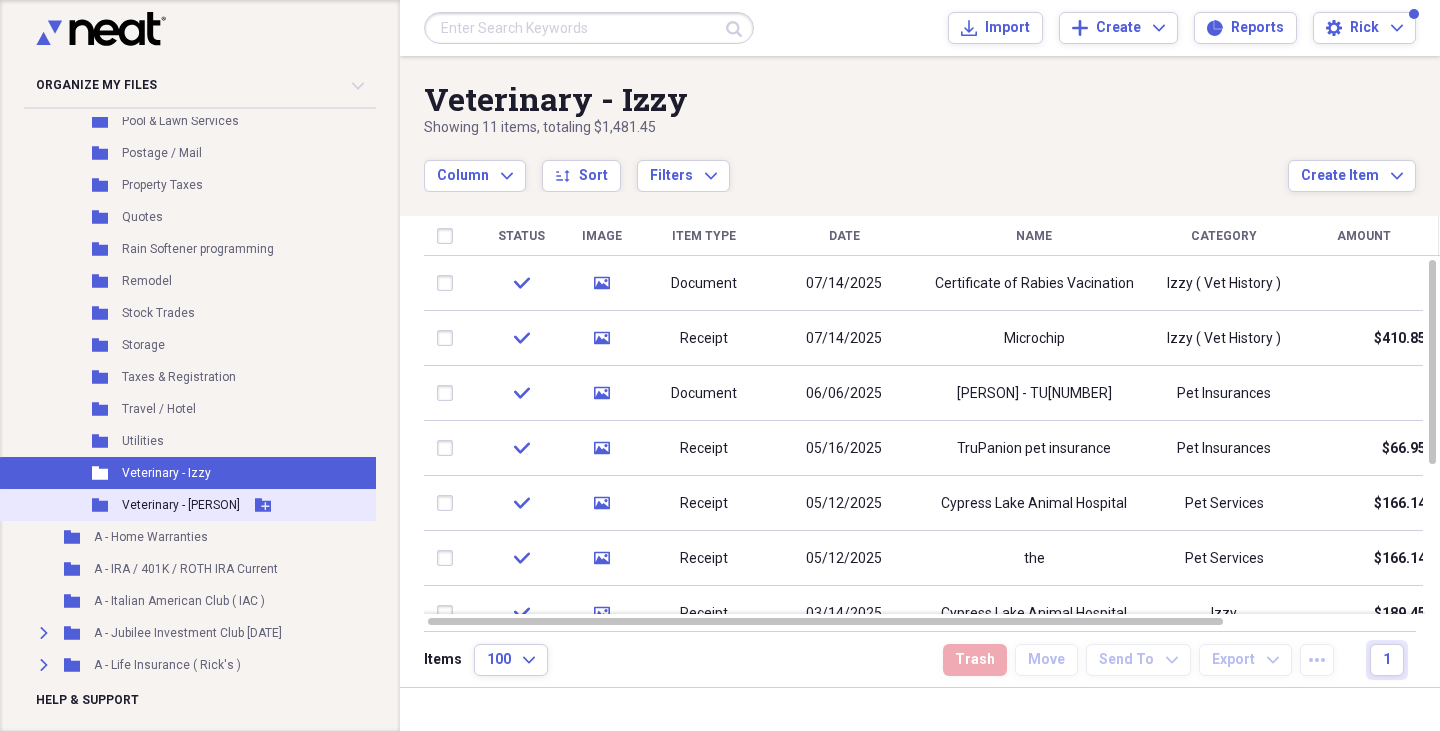 click on "Veterinary - [PERSON]" at bounding box center (181, 505) 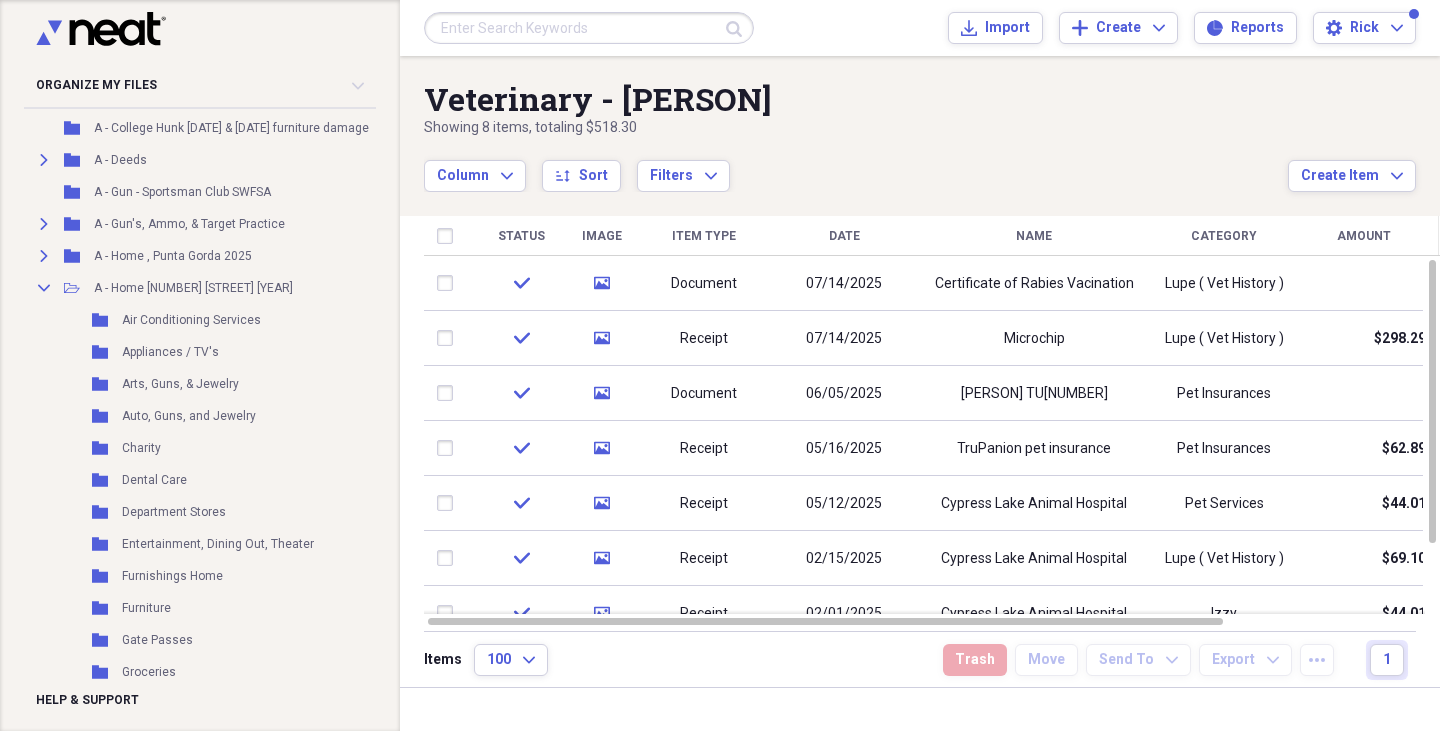 scroll, scrollTop: 254, scrollLeft: 0, axis: vertical 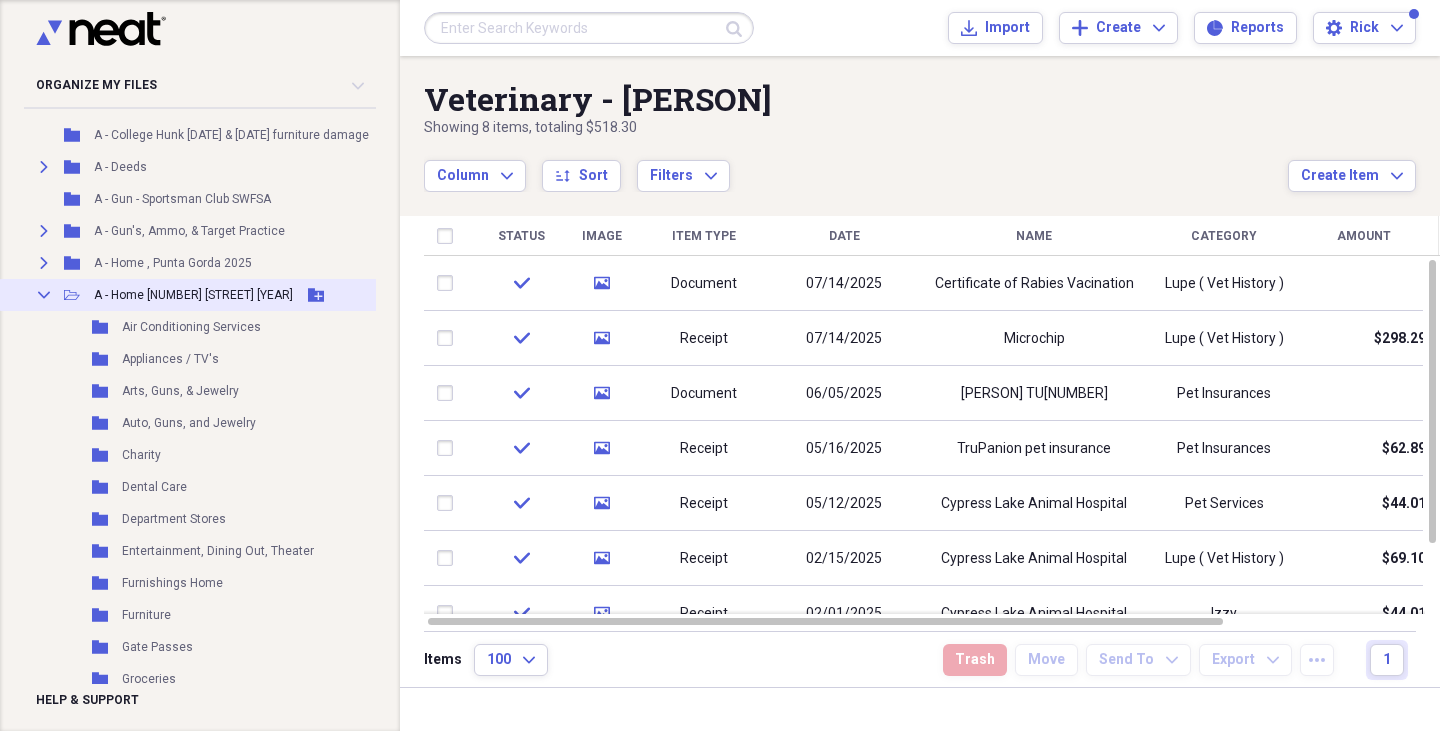 click on "Collapse" 